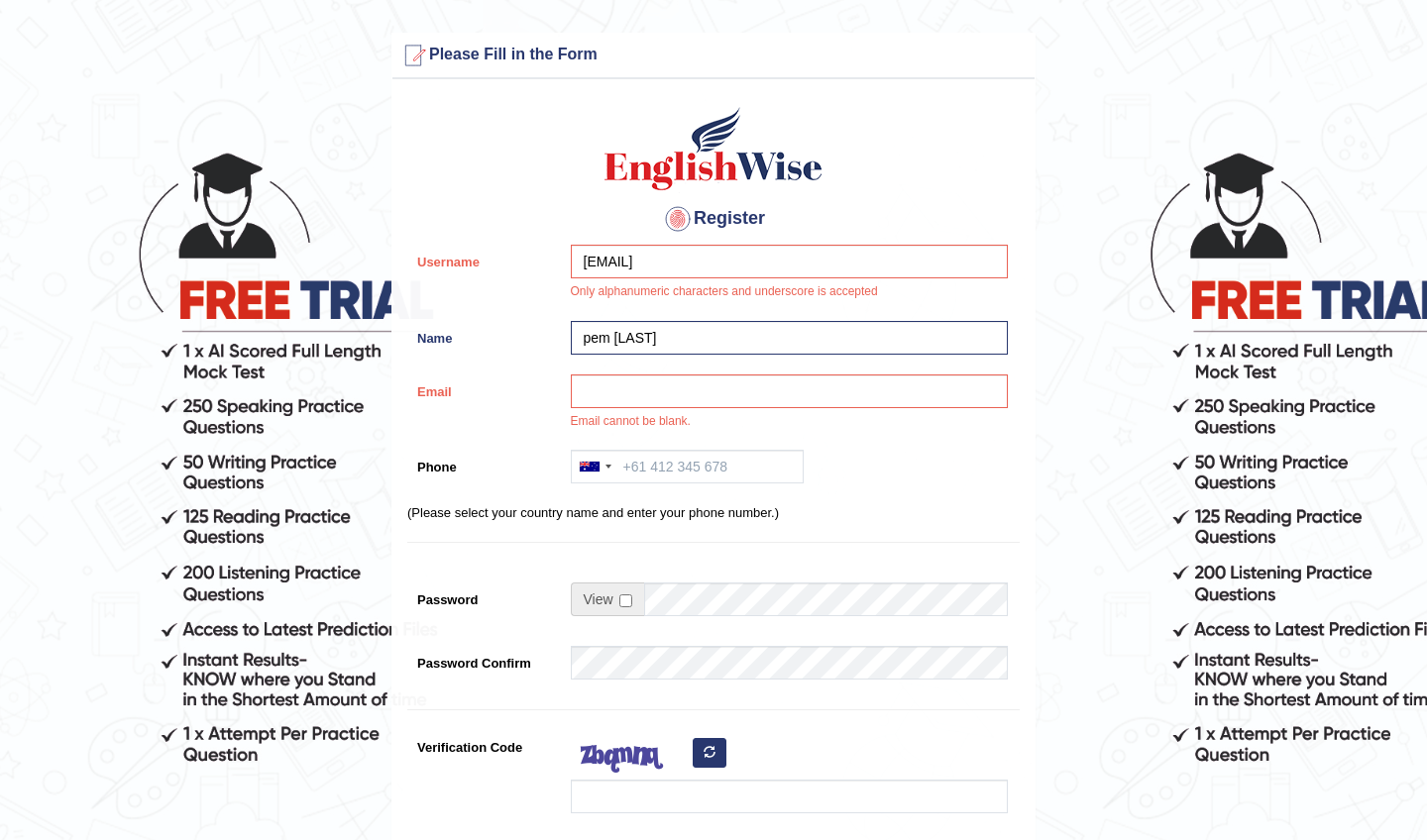 scroll, scrollTop: 0, scrollLeft: 0, axis: both 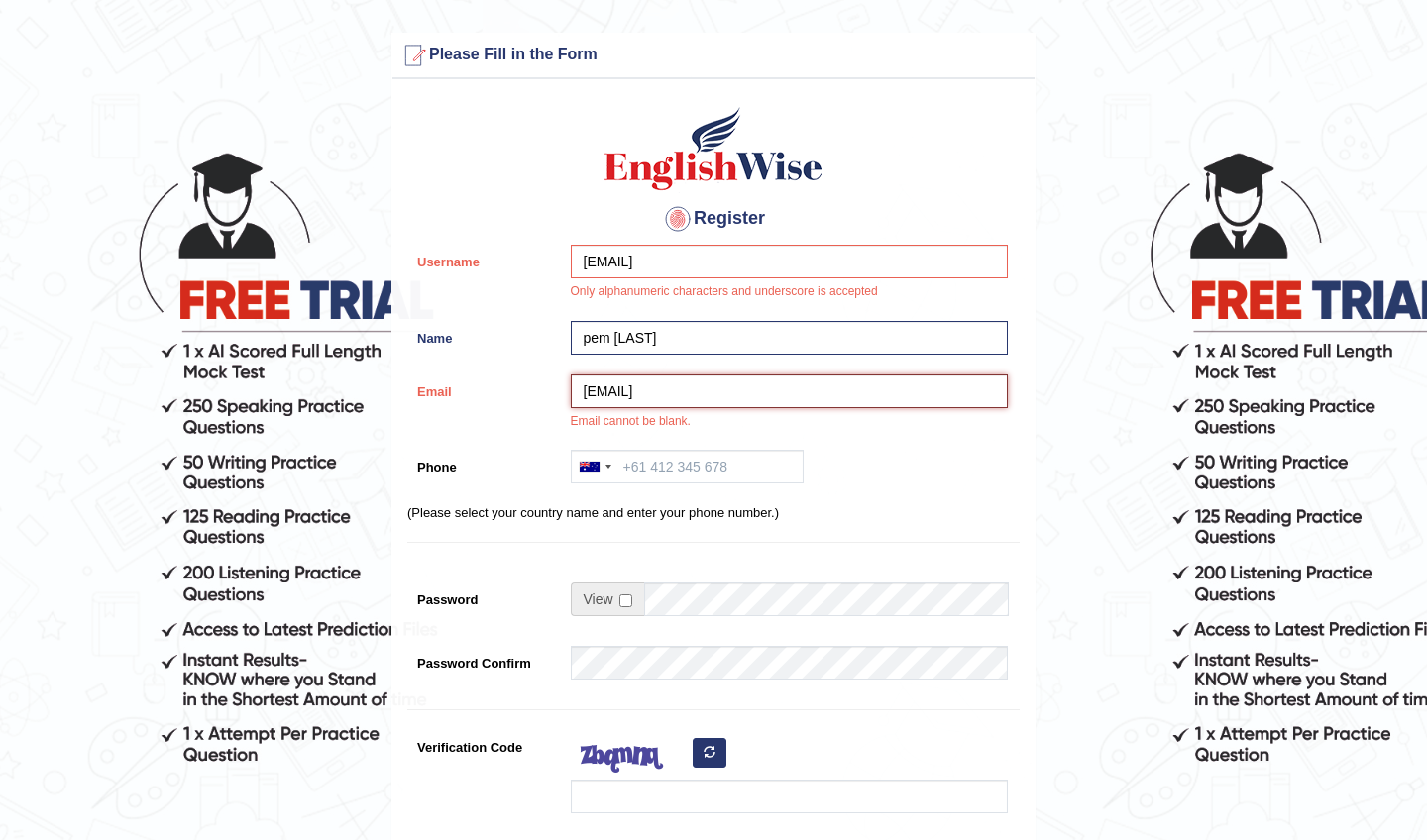 type on "[EMAIL]" 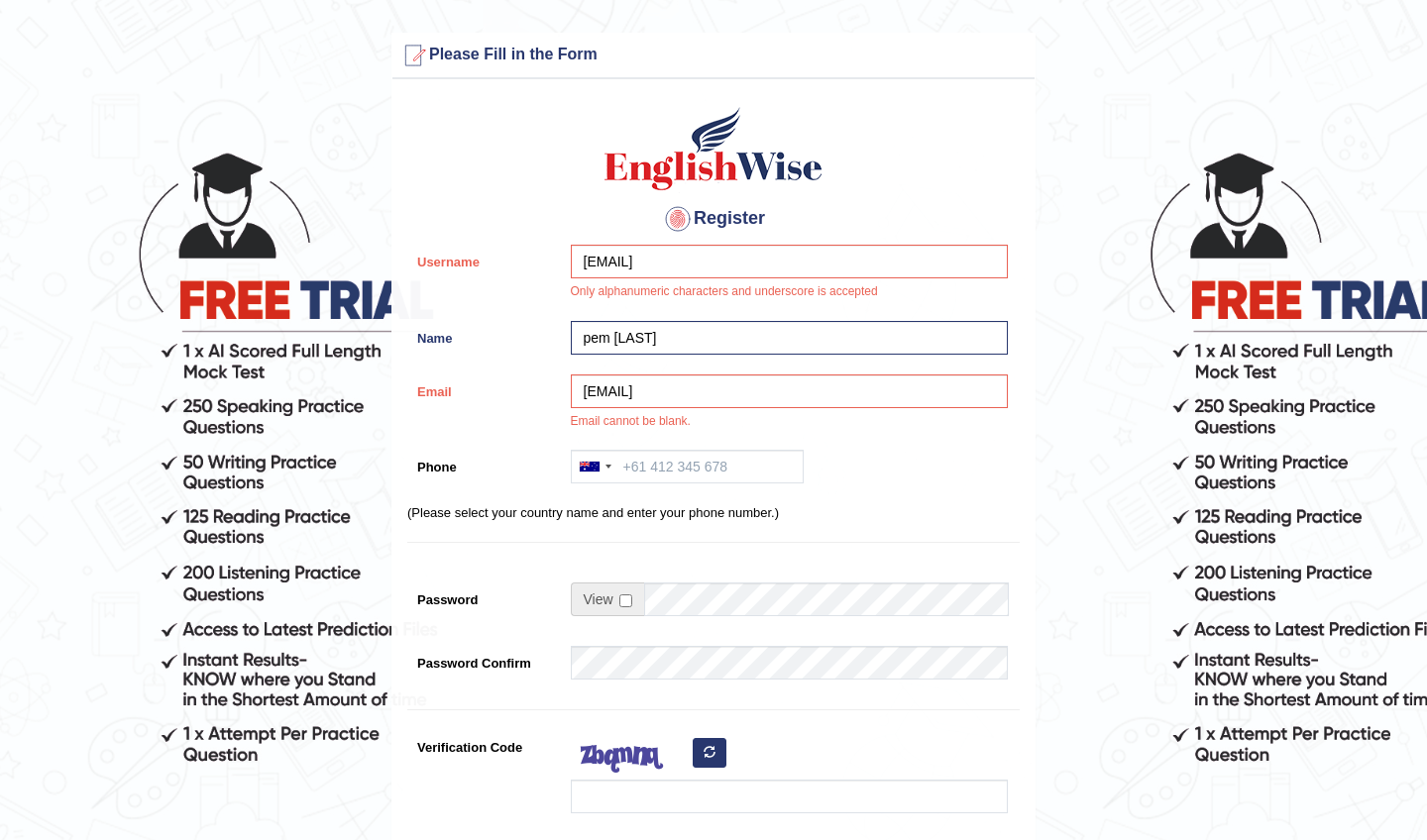 click on "Australia +61 India (भारत) +91 New Zealand +64 United States +1 Canada +1 United Arab Emirates (‫الإمارات العربية المتحدة‬‎) +971 Saudi Arabia (‫المملكة العربية السعودية‬‎) +966 Bahrain (‫البحرين‬‎) +973 Afghanistan (‫افغانستان‬‎) +93 Albania (Shqipëri) +355 Algeria (‫الجزائر‬‎) +213 American Samoa +1 Andorra +376 Angola +244 Anguilla +1 Antigua and Barbuda +1 Argentina +54 Armenia (Հայաստան) +374 Aruba +297 Australia +61 Austria (Österreich) +43 Azerbaijan (Azərbaycan) +994 Bahamas +1 Bahrain (‫البحرين‬‎) +973 Bangladesh (বাংলাদেশ) +880 Barbados +1 Belarus (Беларусь) +375 Belgium (België) +32 Belize +501 Benin (Bénin) +229 Bermuda +1 Bhutan (འབྲུག) +975 Bolivia +591 Bosnia and Herzegovina (Босна и Херцеговина) +387 Botswana +267 Brazil (Brasil) +55 British Indian Ocean Territory +246 British Virgin Islands +1 Brunei +673 +359" at bounding box center (784, 472) 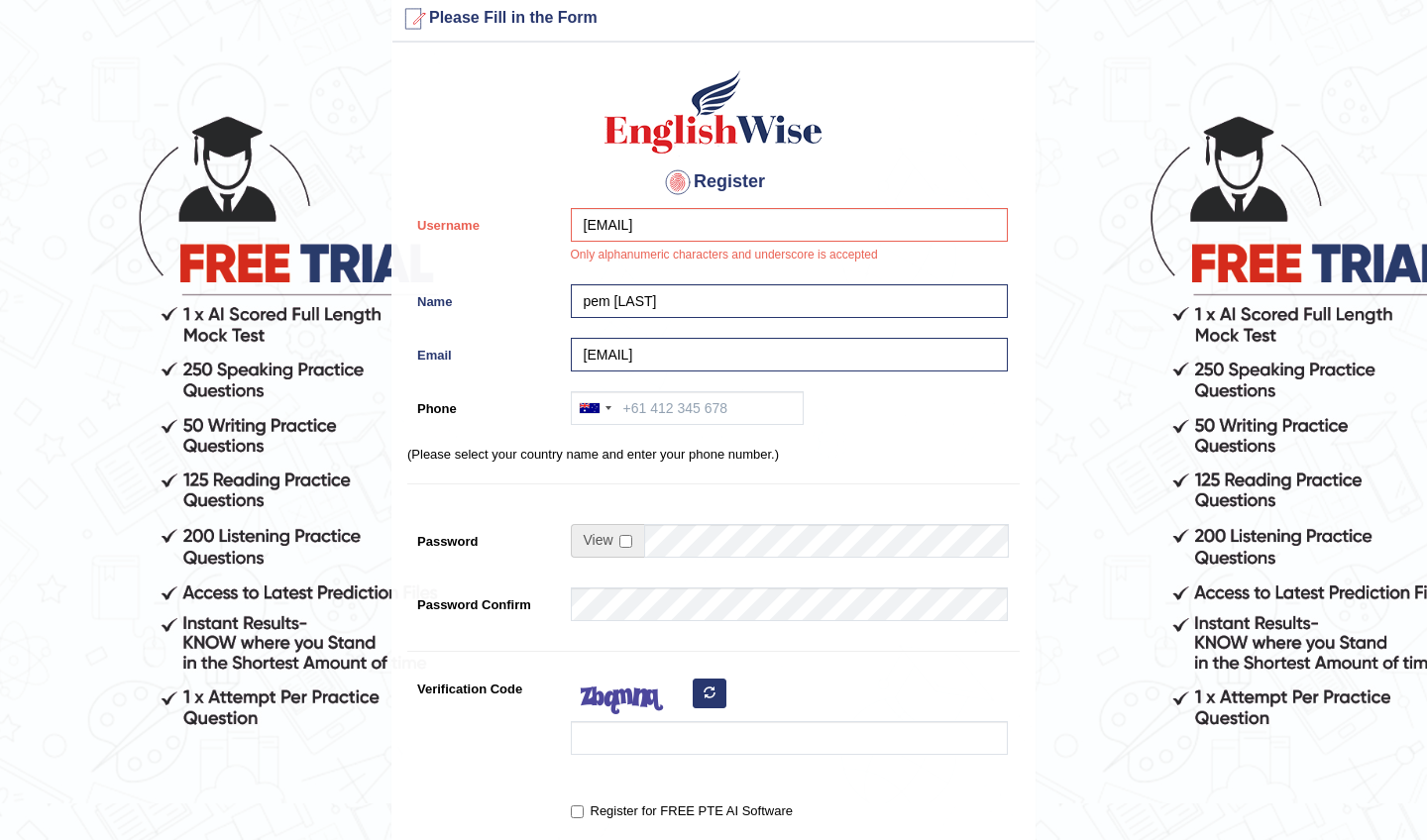 scroll, scrollTop: 38, scrollLeft: 0, axis: vertical 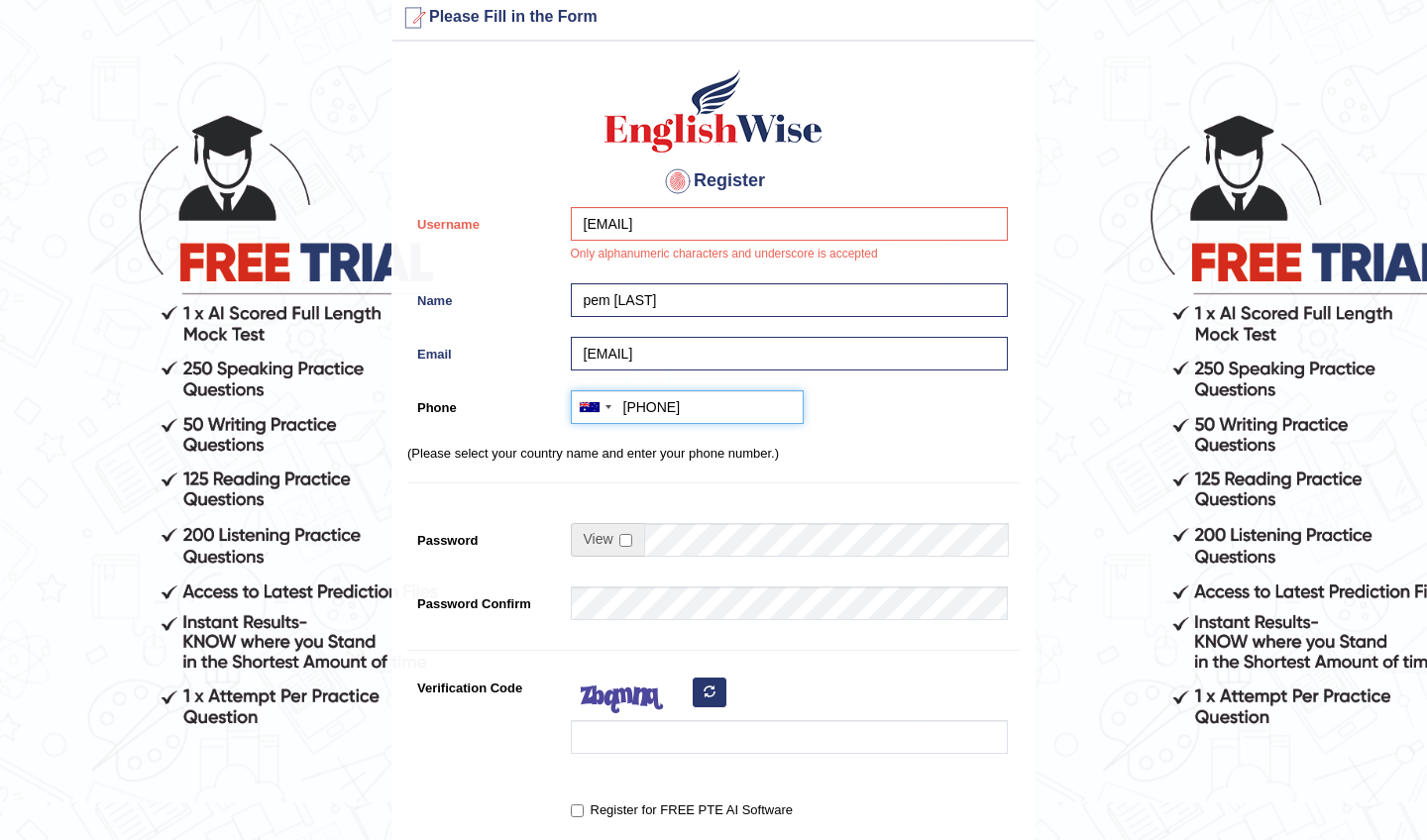 type on "[PHONE]" 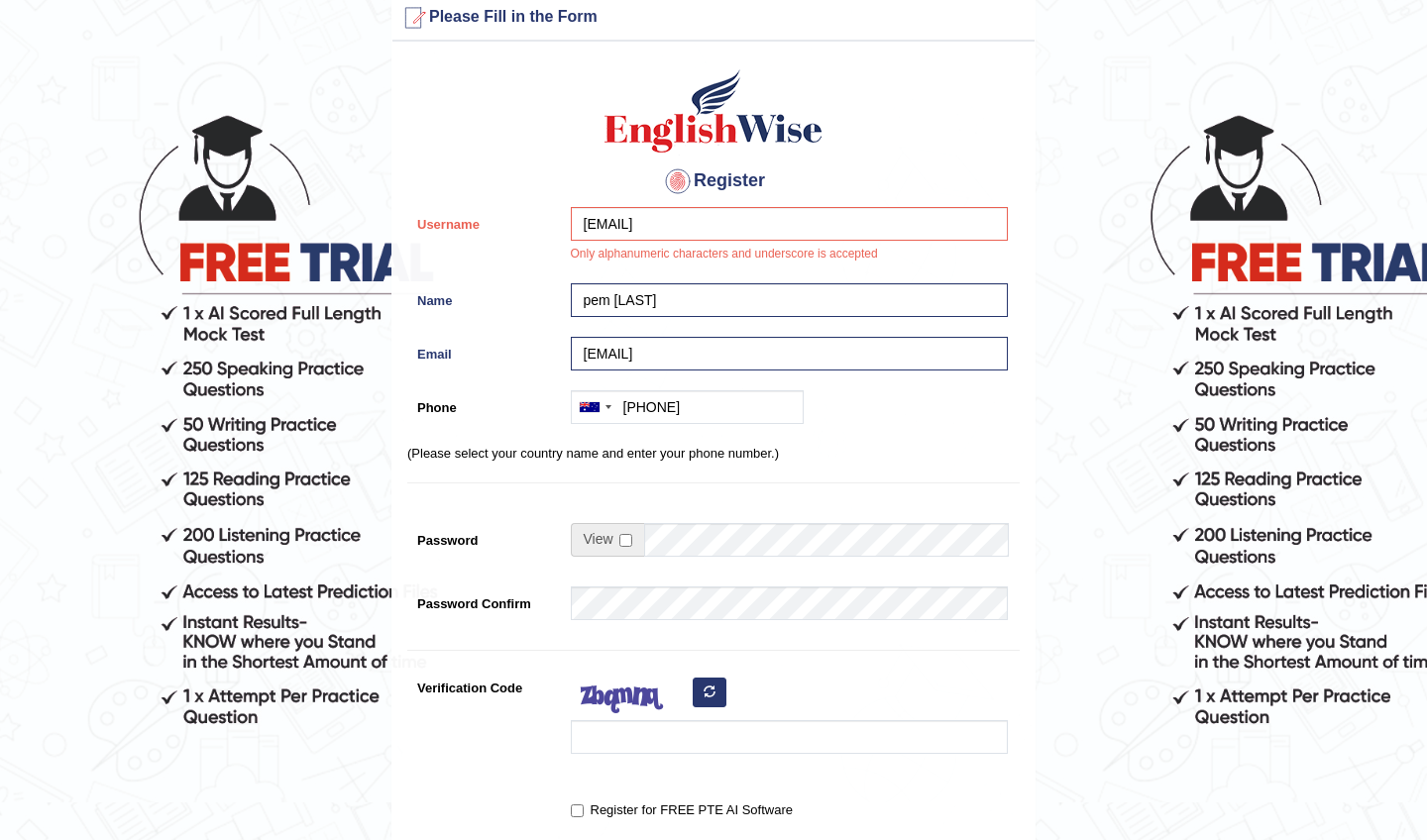 click on "Australia +61 India (भारत) +91 New Zealand +64 United States +1 Canada +1 United Arab Emirates (‫الإمارات العربية المتحدة‬‎) +971 Saudi Arabia (‫المملكة العربية السعودية‬‎) +966 Bahrain (‫البحرين‬‎) +973 Afghanistan (‫افغانستان‬‎) +93 Albania (Shqipëri) +355 Algeria (‫الجزائر‬‎) +213 American Samoa +1 Andorra +376 Angola +244 Anguilla +1 Antigua and Barbuda +1 Argentina +54 Armenia (Հայաստան) +374 Aruba +297 Australia +61 Austria (Österreich) +43 Azerbaijan (Azərbaycan) +994 Bahamas +1 Bahrain (‫البحرين‬‎) +973 Bangladesh (বাংলাদেশ) +880 Barbados +1 Belarus (Беларусь) +375 Belgium (België) +32 Belize +501 Benin (Bénin) +229 Bermuda +1 Bhutan (འབྲུག) +975 Bolivia +591 Bosnia and Herzegovina (Босна и Херцеговина) +387 Botswana +267 Brazil (Brasil) +55 British Indian Ocean Territory +246 British Virgin Islands +1 Brunei +673 +359" at bounding box center [784, 412] 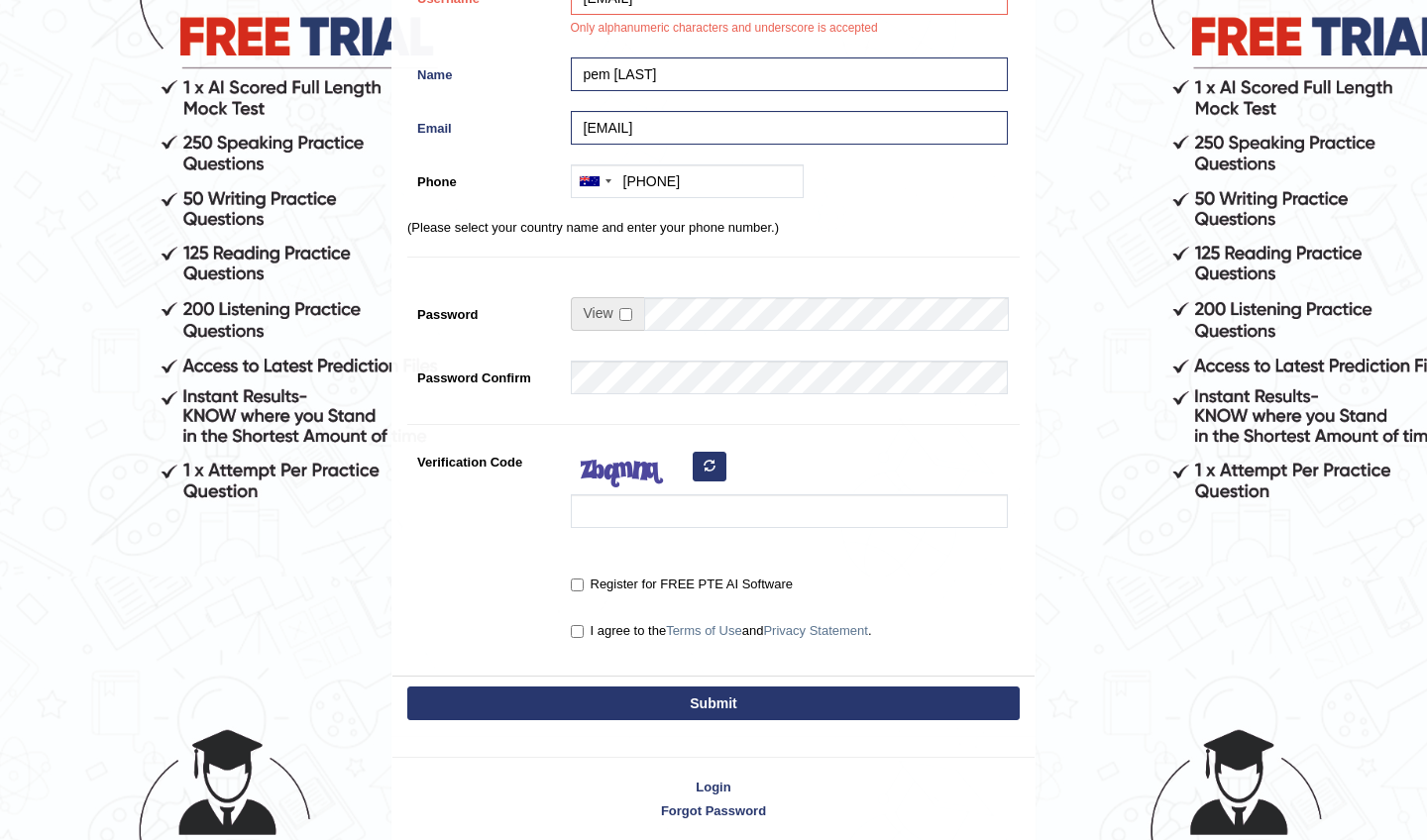 scroll, scrollTop: 274, scrollLeft: 0, axis: vertical 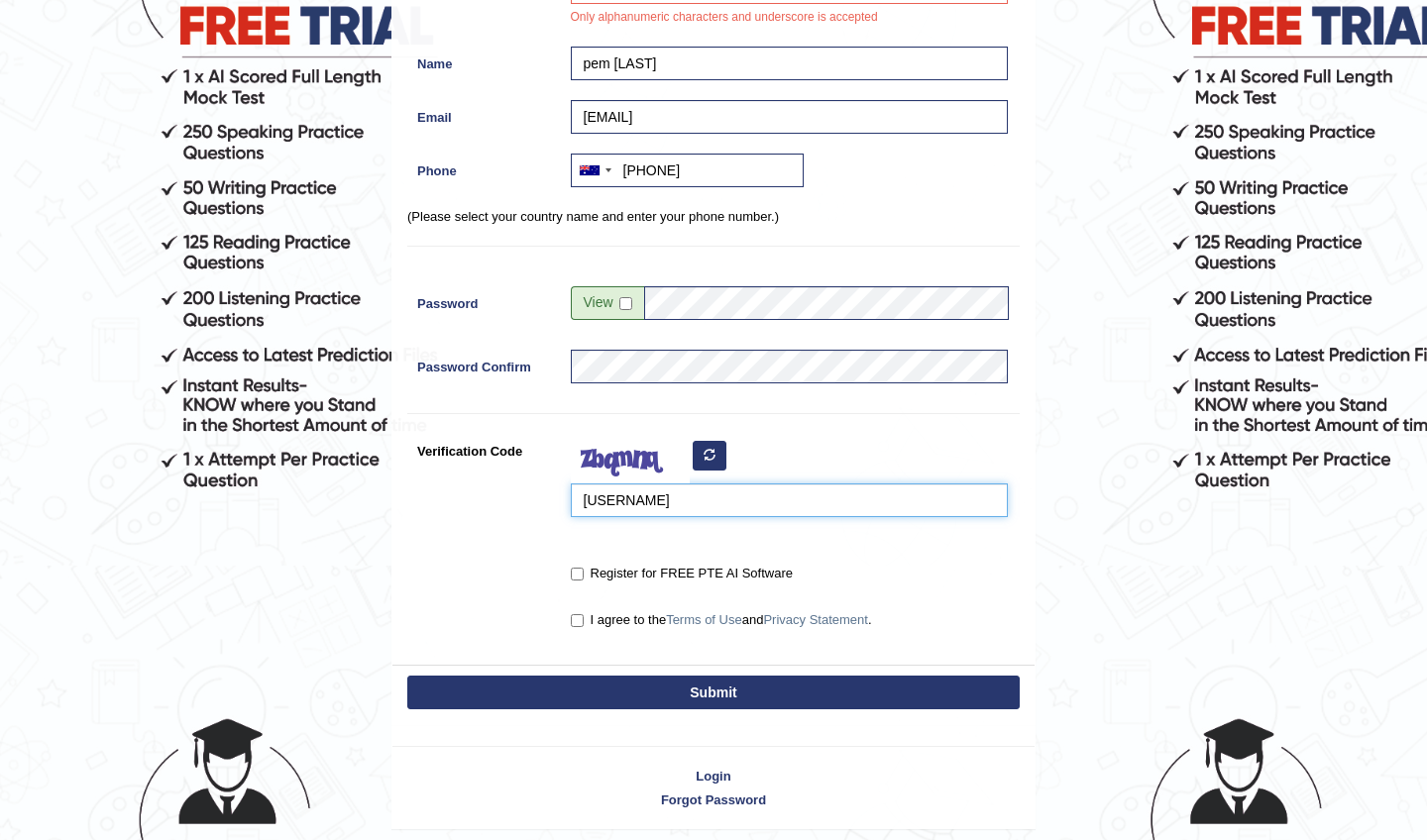 type on "[USERNAME]" 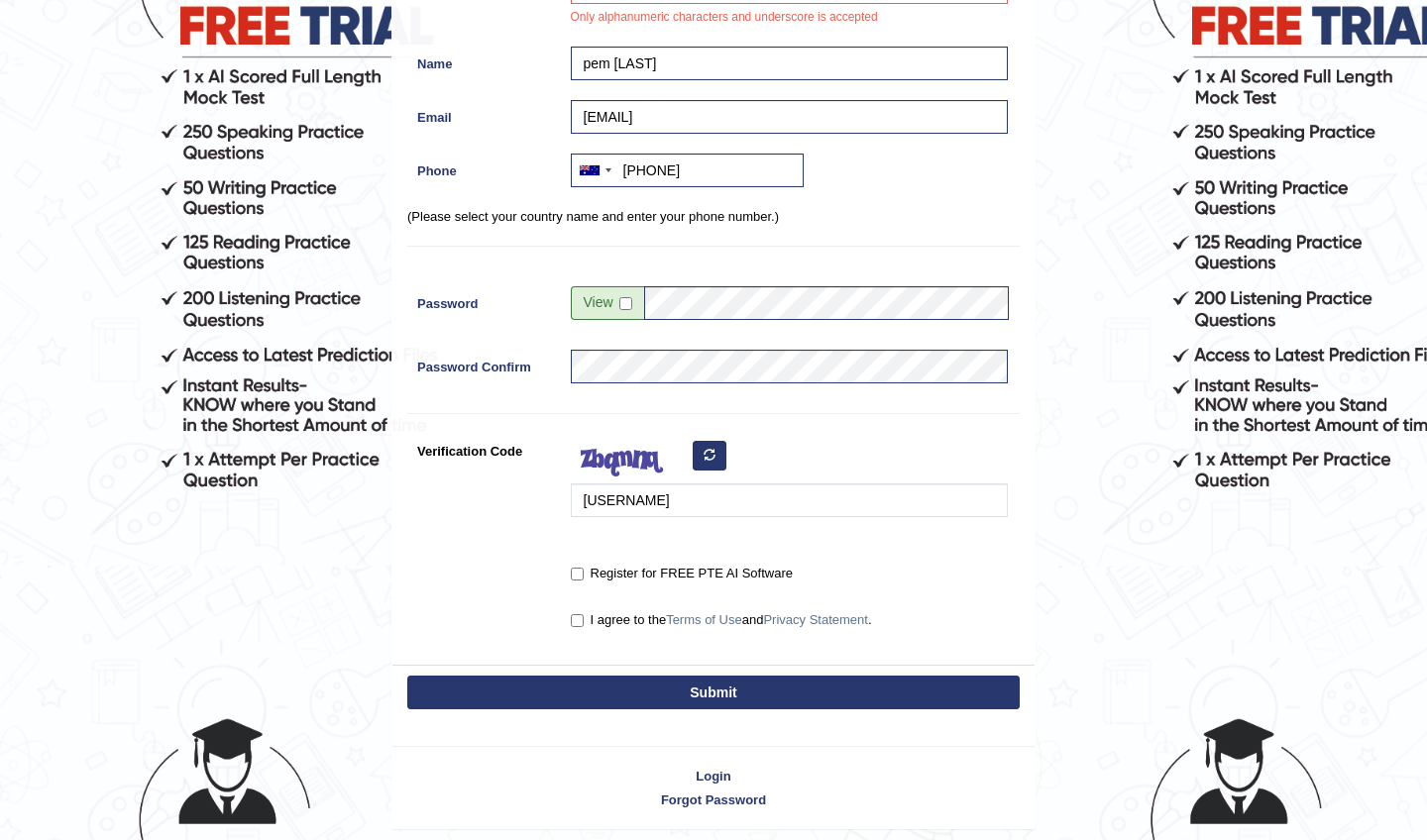 click on "Submit" at bounding box center (714, 692) 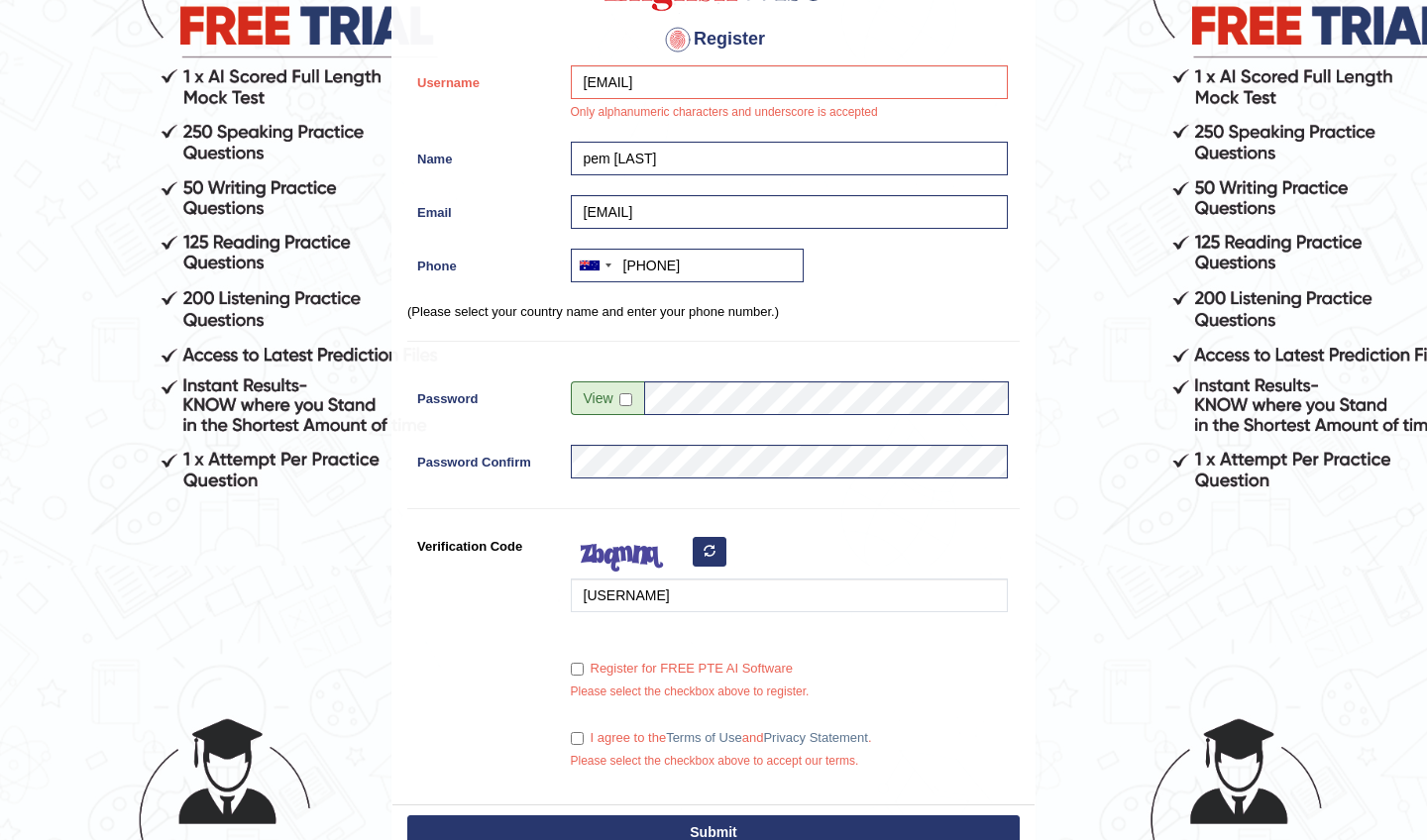 click on "Register for FREE PTE AI Software" at bounding box center [577, 669] 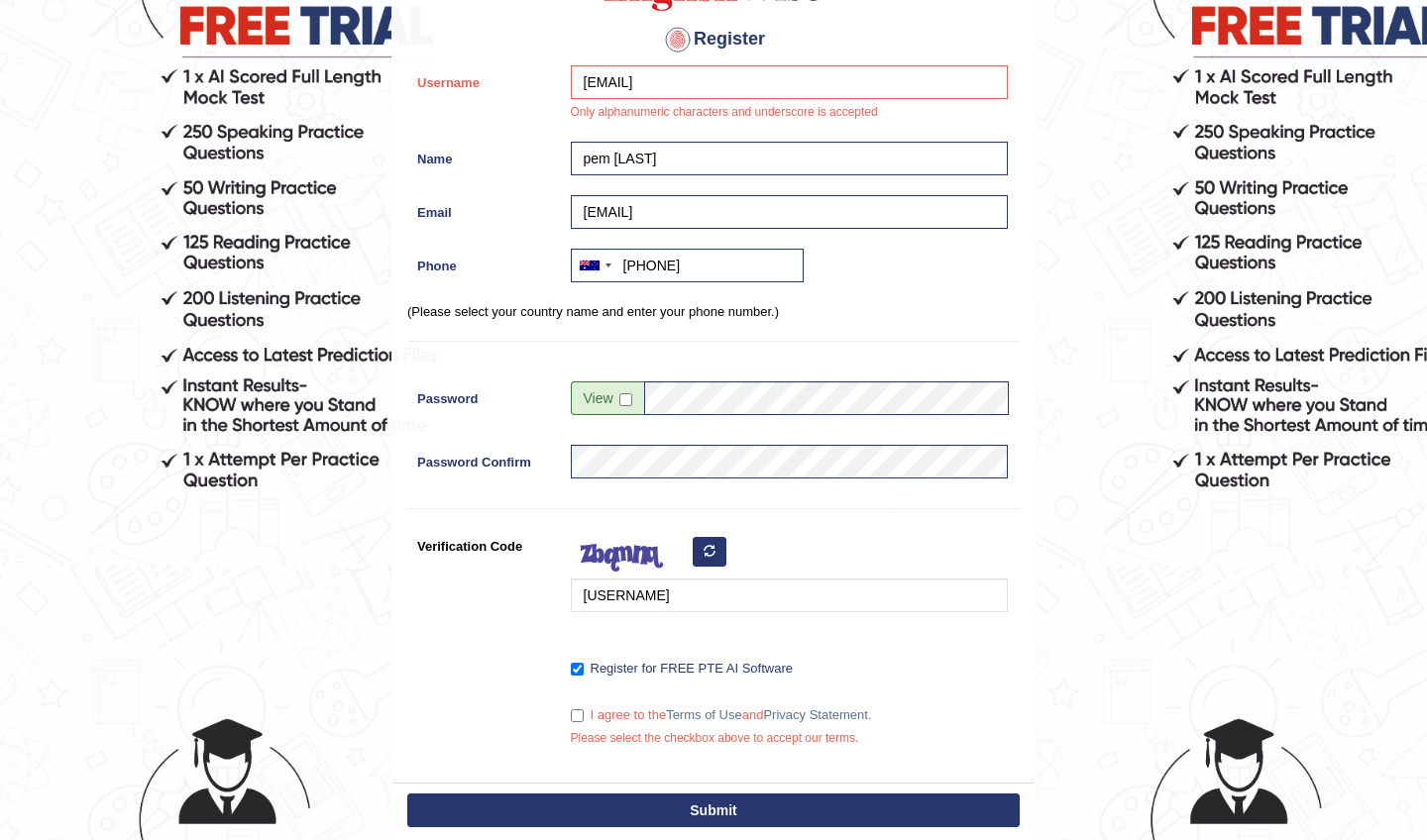 click on "I agree to the  Terms of Use  and  Privacy Statement ." at bounding box center [577, 715] 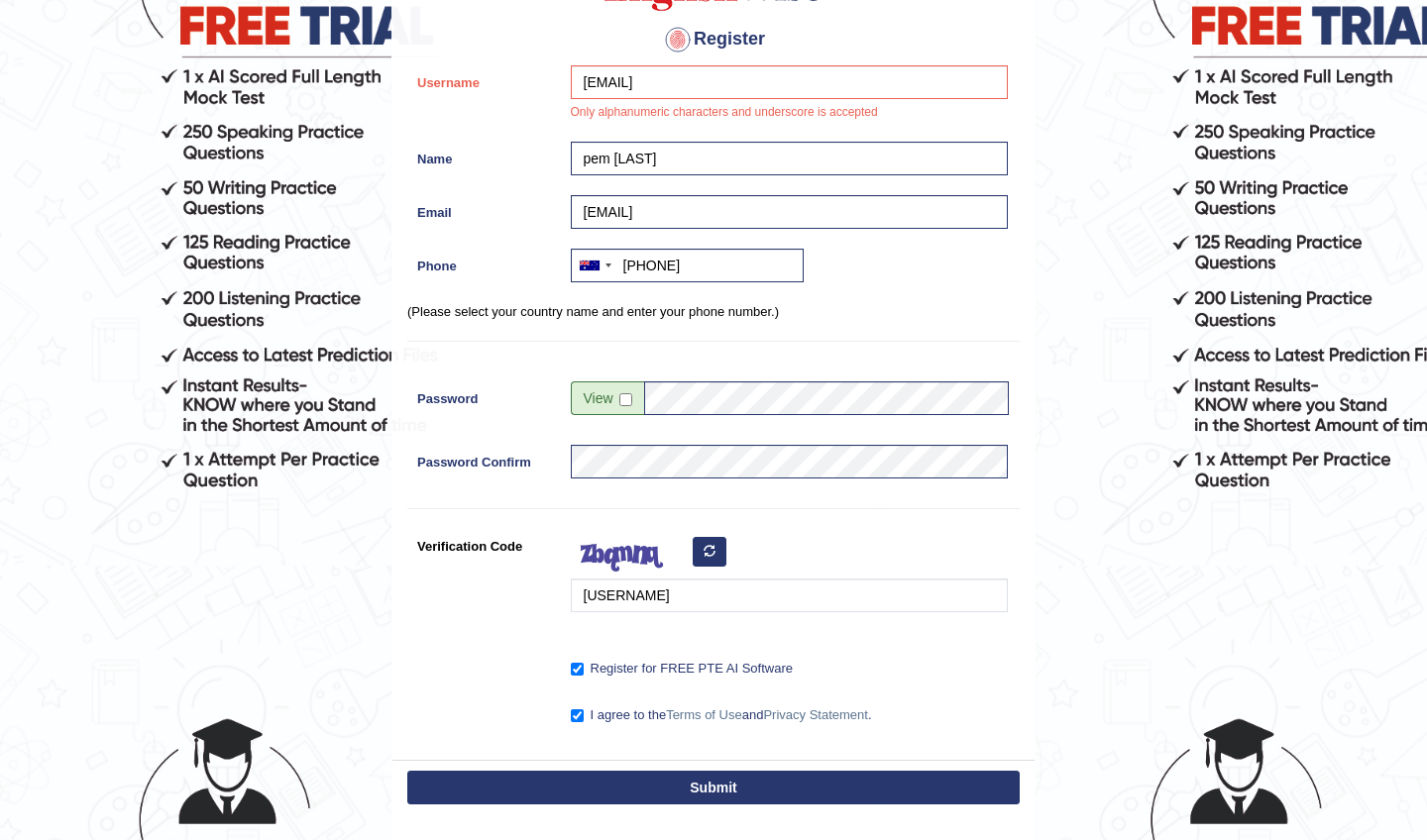 click on "Submit" at bounding box center [714, 788] 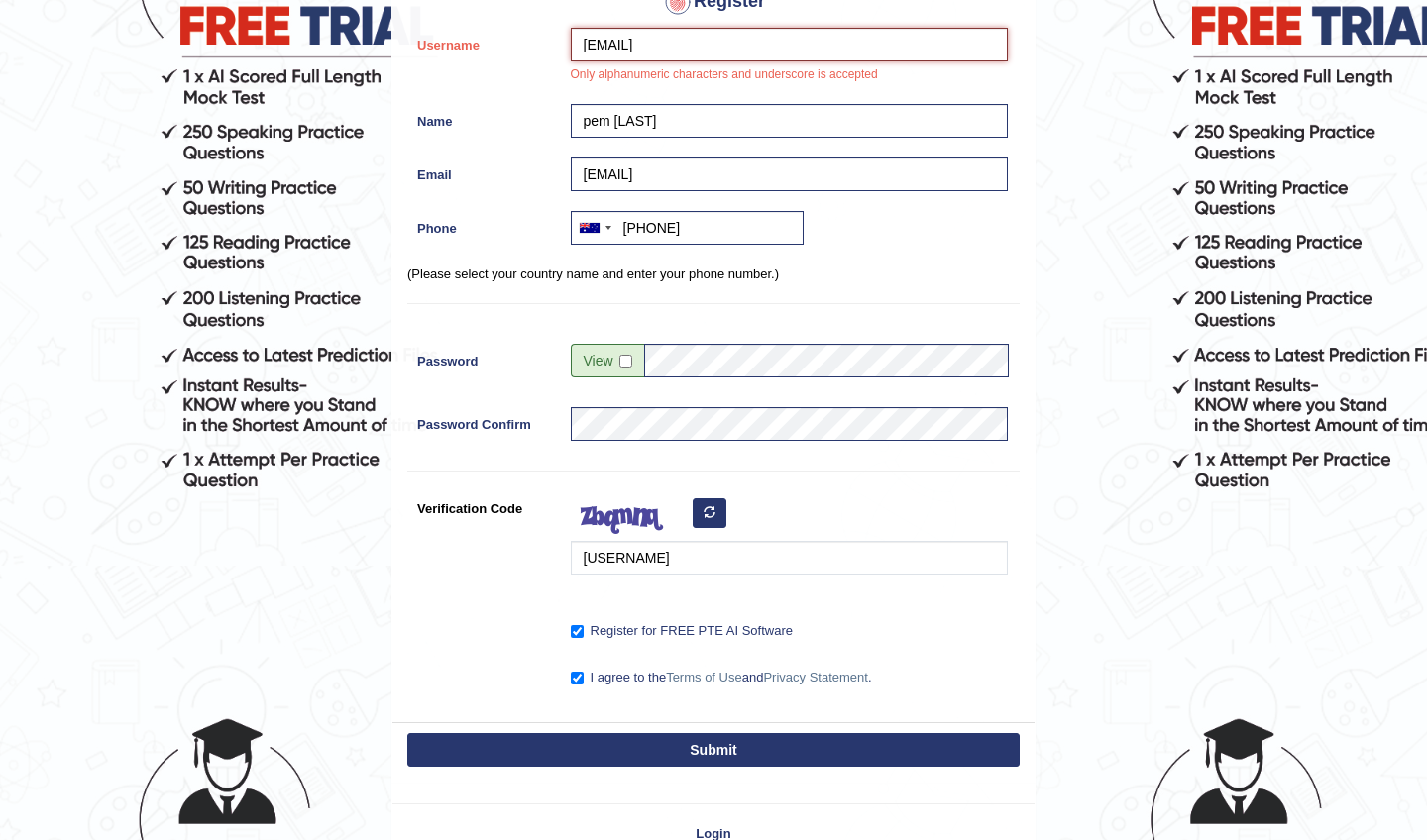 click on "[EMAIL]" at bounding box center [789, 45] 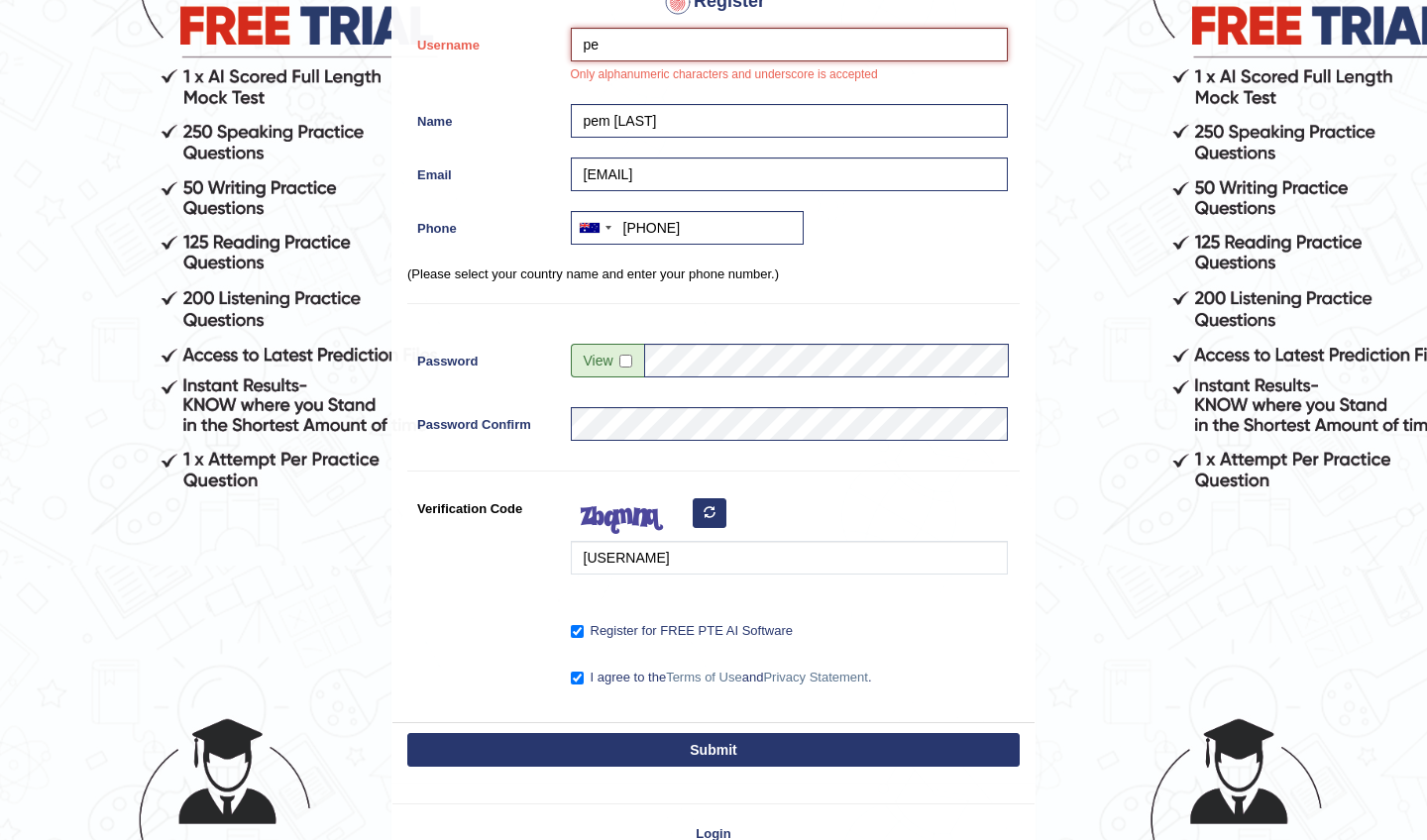 type on "p" 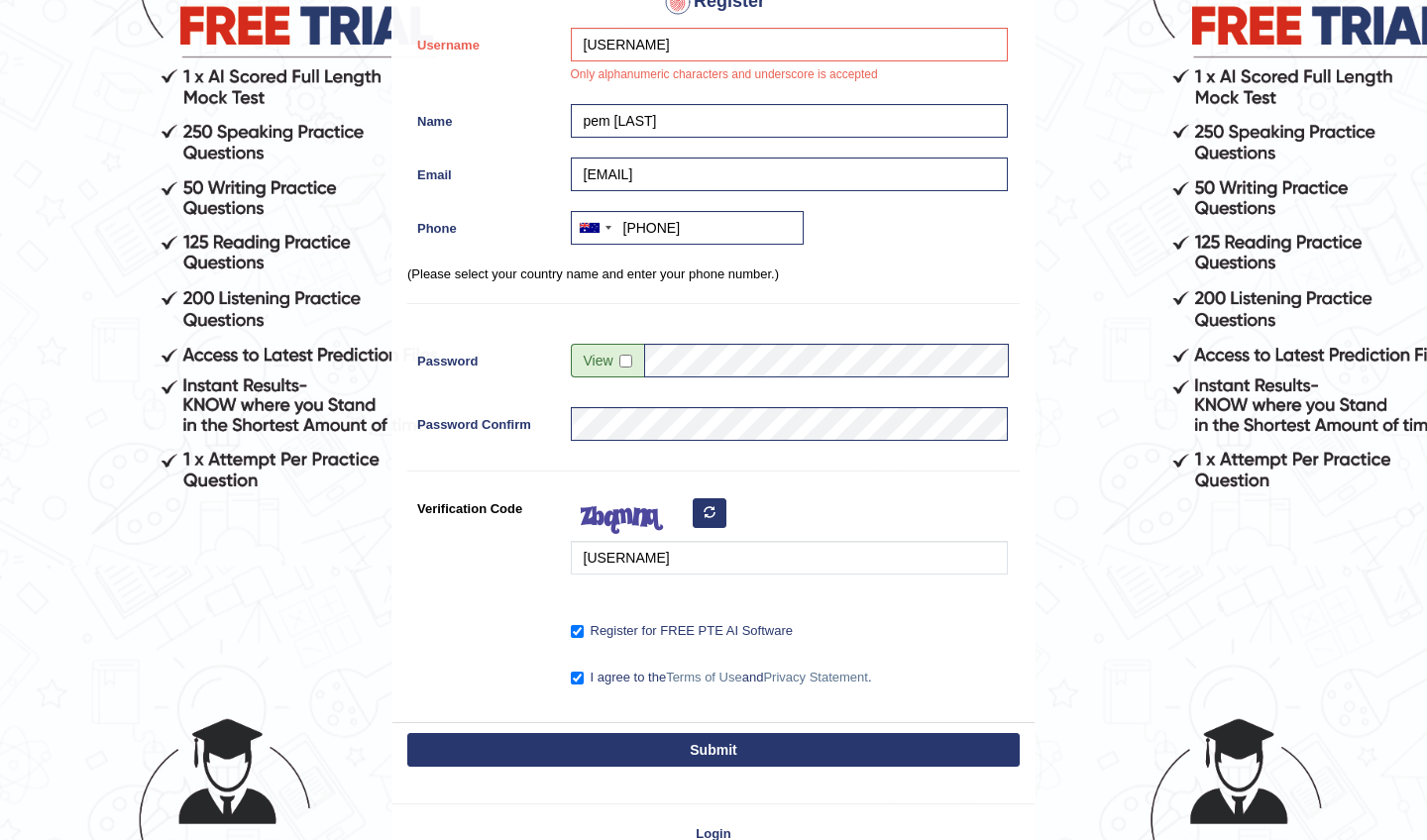 click on "Please fix the following errors: Only alphanumeric characters and underscore is accepted  Please Fill in the Form
Register
Username
[USERNAME]
Only alphanumeric characters and underscore is accepted
Name
pem [LAST]
Email
[EMAIL]
Phone
Australia +61 India (भारत) +91 New Zealand +64 United States +1 Canada +1 United Arab Emirates (‫الإمارات العربية المتحدة‬‎) +971 Saudi Arabia (‫المملكة العربية السعودية‬‎) +966 Bahrain (‫البحرين‬‎) +973 Afghanistan (‫افغانستان‬‎) +93 Albania (Shqipëri) +355 Algeria (‫الجزائر‬‎) +213 American Samoa +1 Andorra +376 Angola +244 Anguilla +1 Antigua and Barbuda +1 Argentina +54 Armenia (Հայաստան) +374 Aruba +297 Australia +61 Austria (Österreich) +43 Azerbaijan (Azərbaycan) +994 Bahamas +1 Bahrain (‫البحرين‬‎) +973 Bangladesh (বাংলাদেশ) +880 Barbados +1 Belarus (Беларусь)" at bounding box center (714, 322) 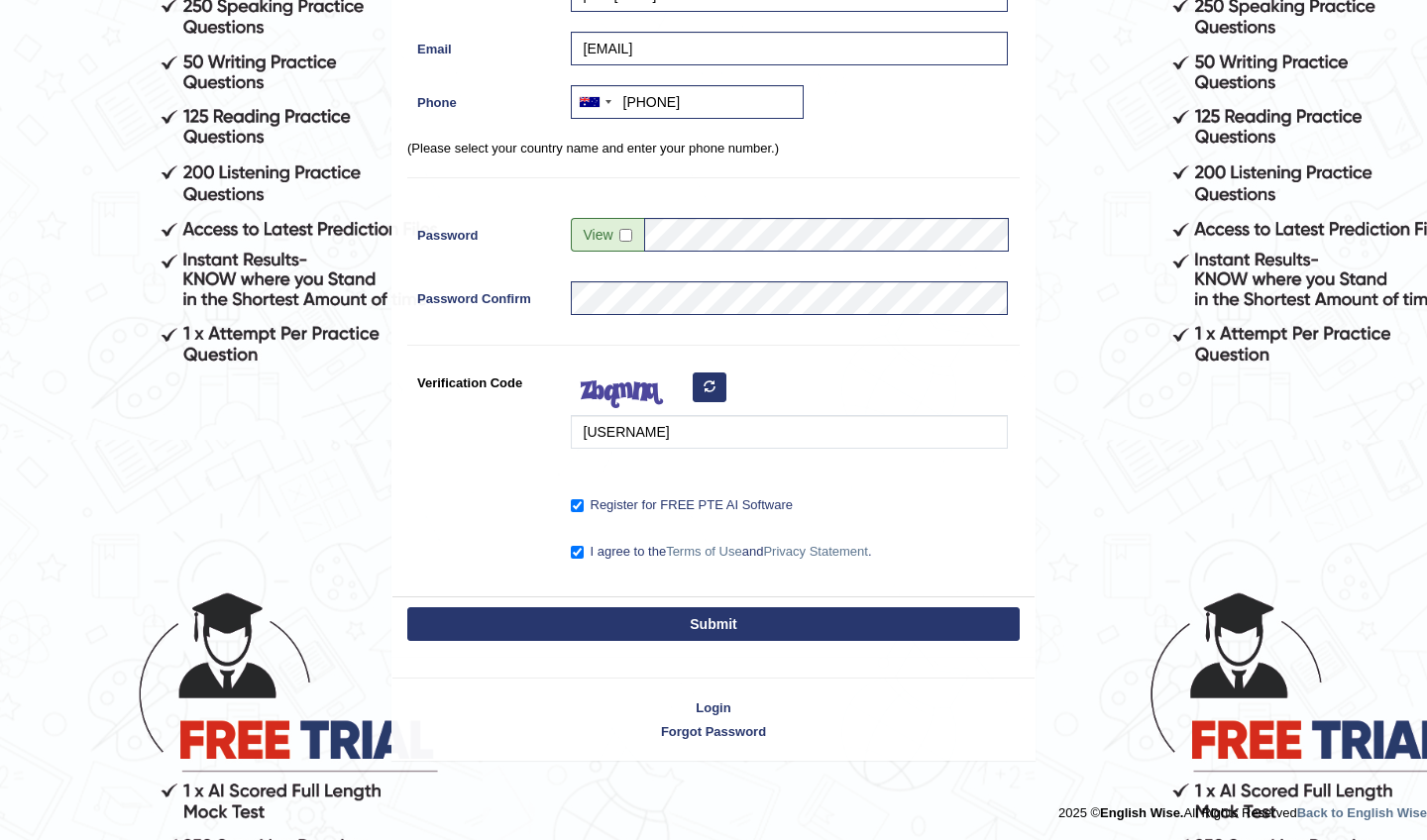 click on "Submit" at bounding box center (714, 624) 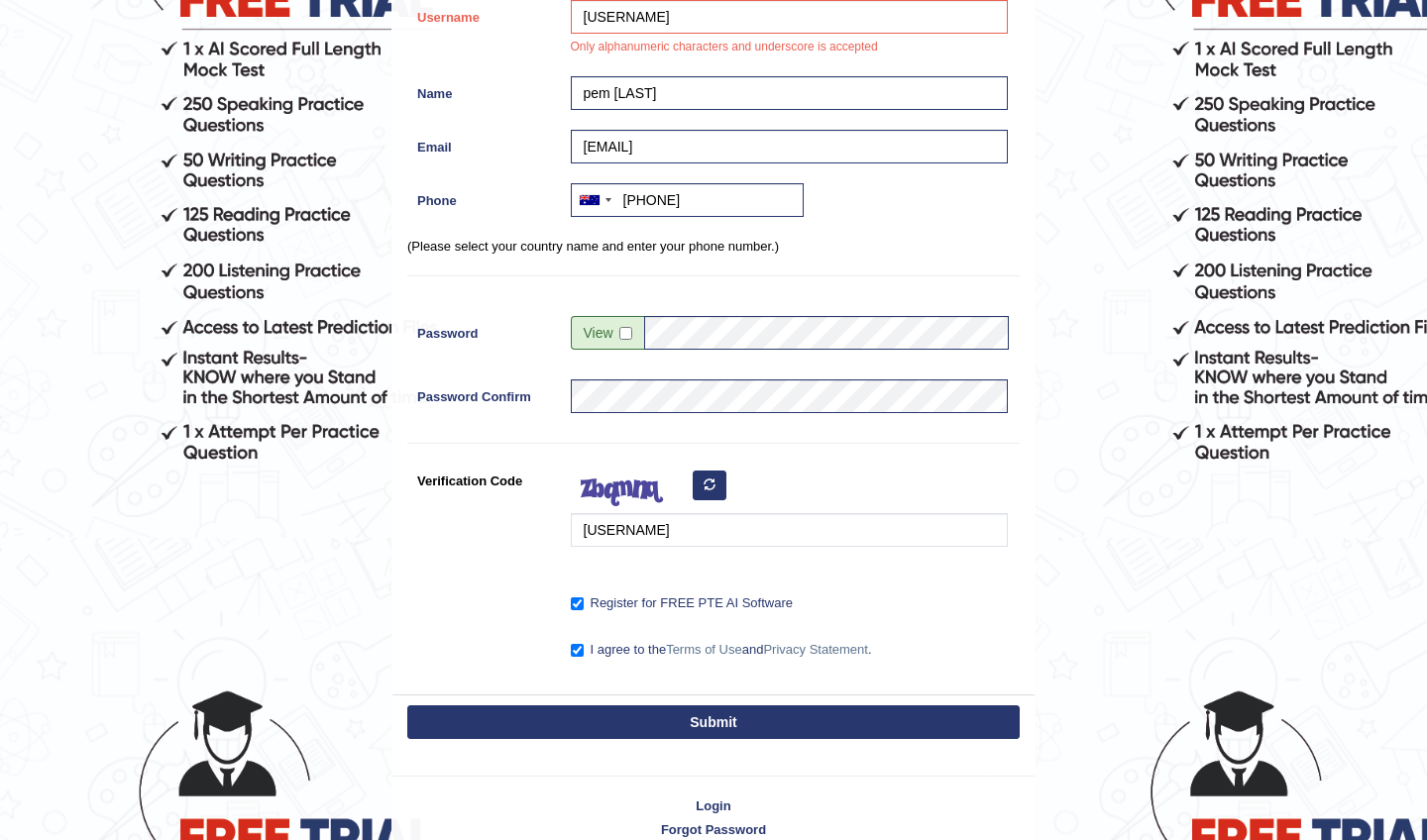 click on "Submit" at bounding box center (714, 722) 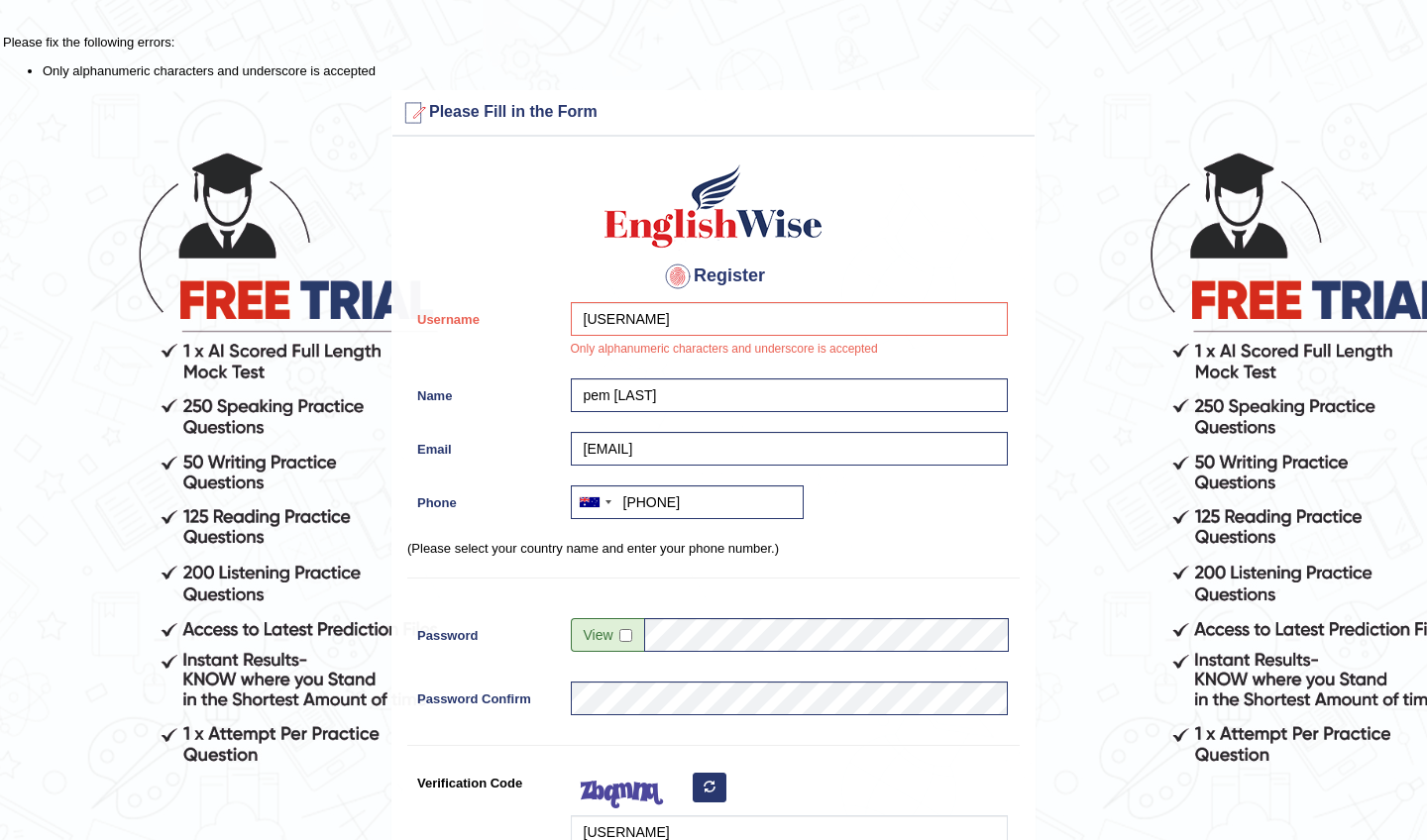 scroll, scrollTop: 0, scrollLeft: 0, axis: both 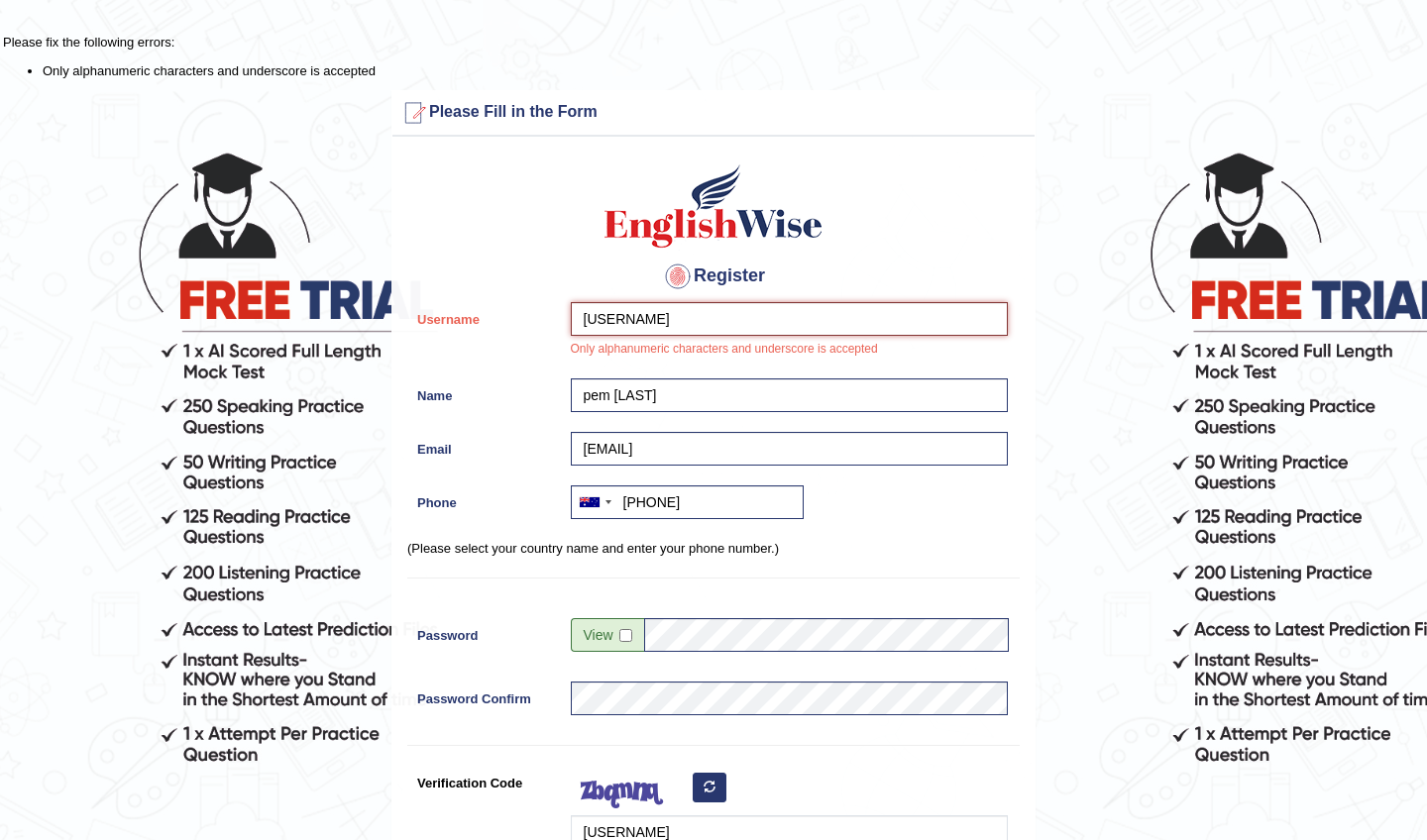 click on "[USERNAME]" at bounding box center [789, 319] 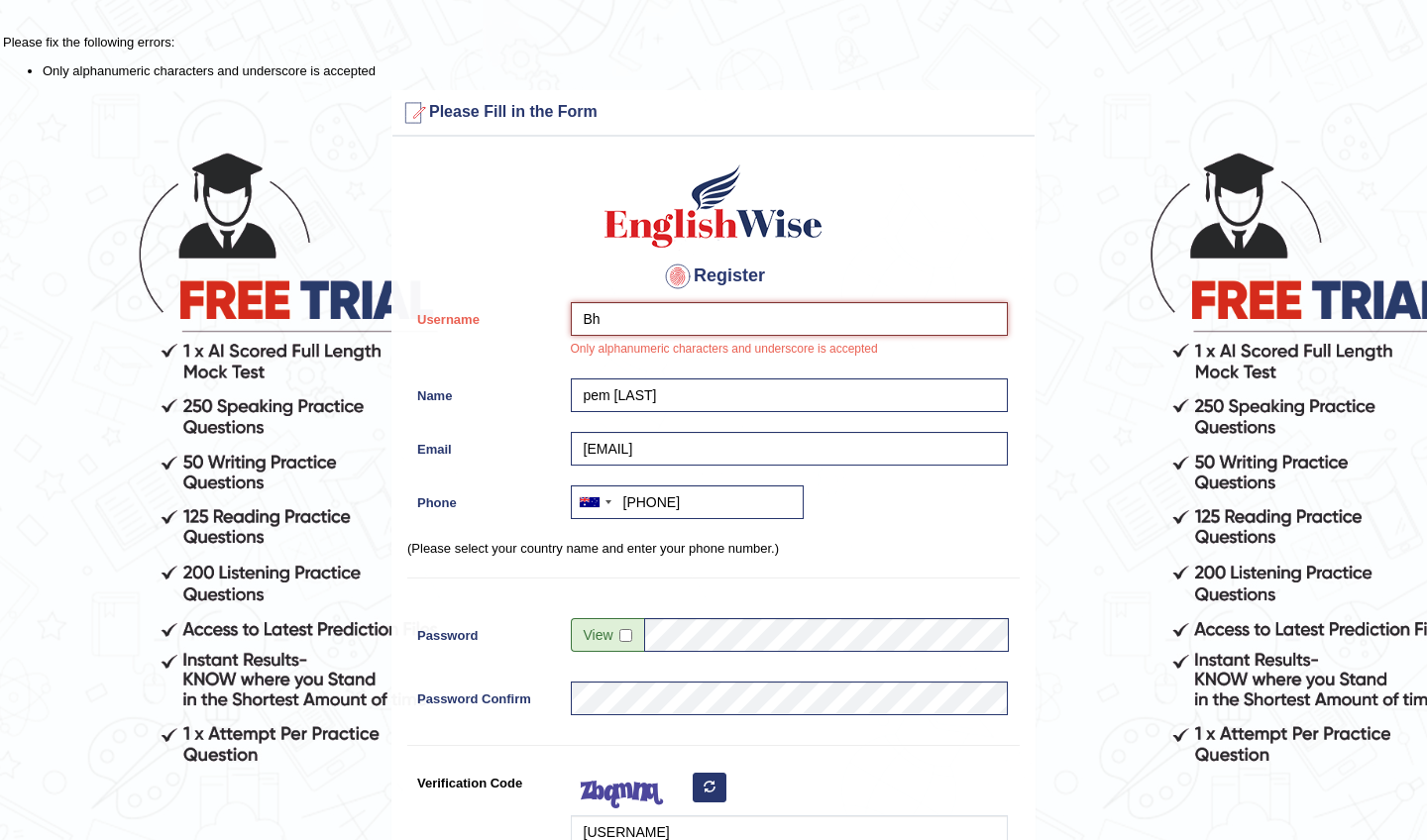 type on "B" 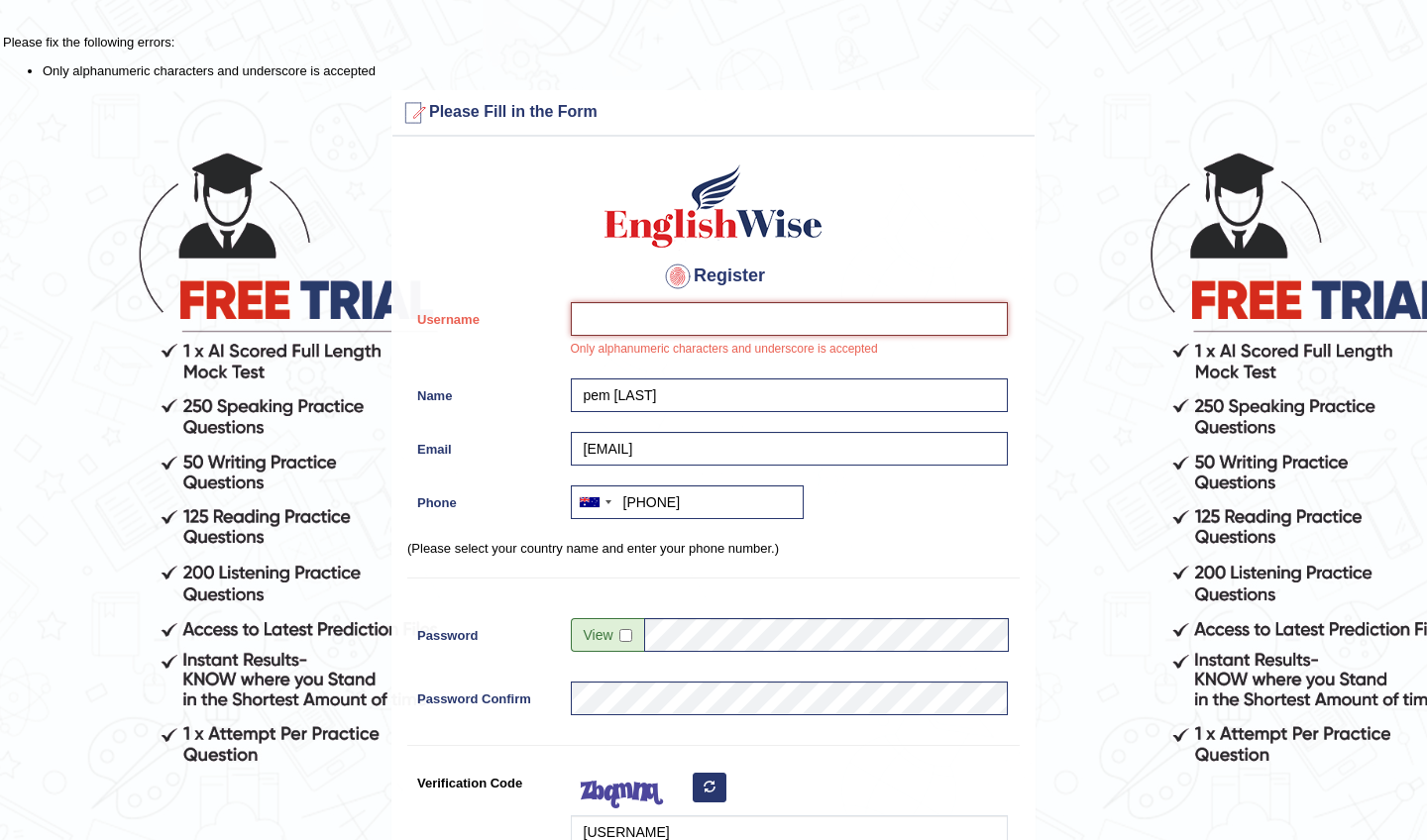 type on "P" 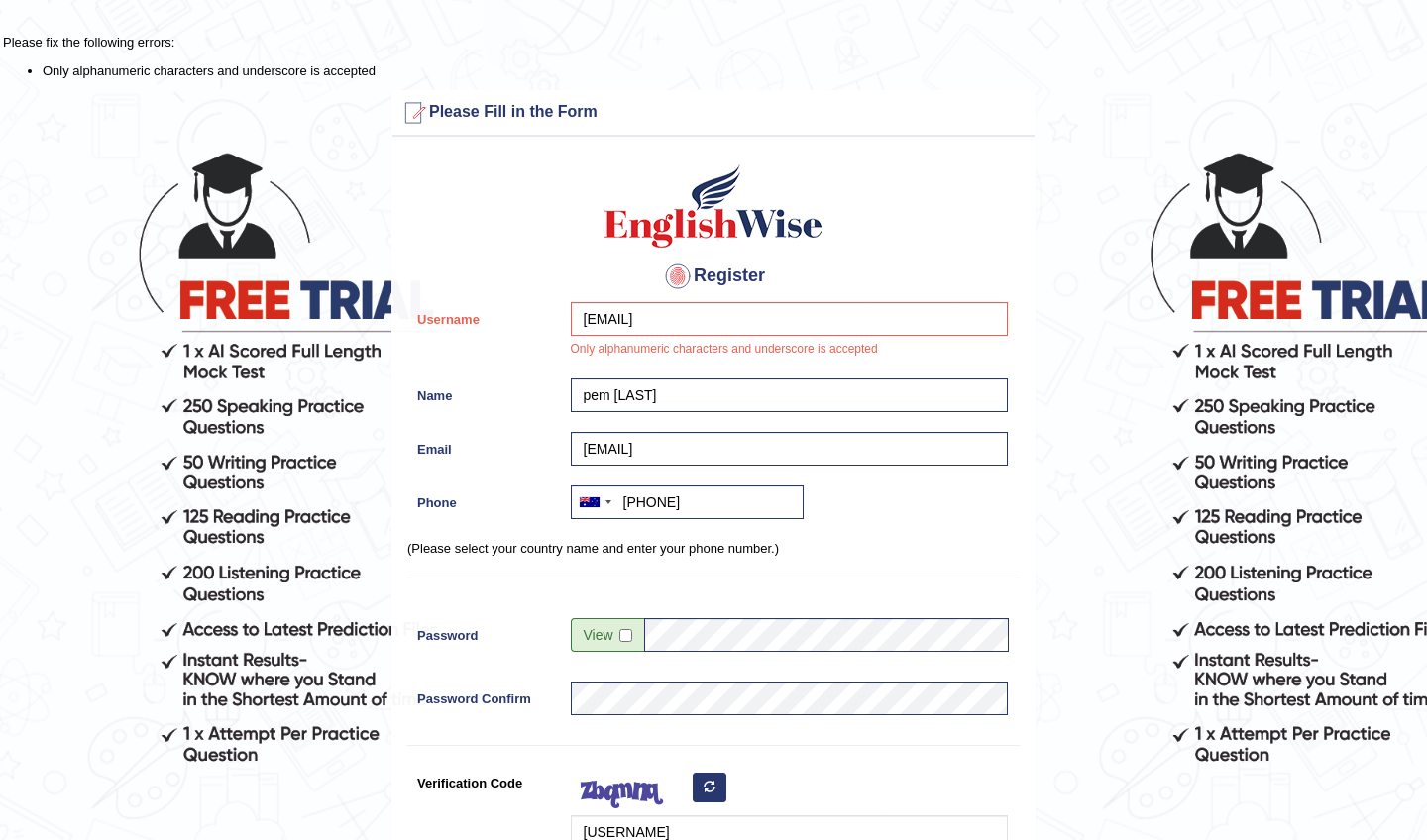 click on "Please fix the following errors: Only alphanumeric characters and underscore is accepted  Please Fill in the Form
Register
Username
[EMAIL]
Only alphanumeric characters and underscore is accepted
Name
pem [LAST]
Email
[EMAIL]
Phone
Australia +61 India (भारत) +91 New Zealand +64 United States +1 Canada +1 United Arab Emirates (‫الإمارات العربية المتحدة‬‎) +971 Saudi Arabia (‫المملكة العربية السعودية‬‎) +966 Bahrain (‫البحرين‬‎) +973 Afghanistan (‫افغانستان‬‎) +93 Albania (Shqipëri) +355 Algeria (‫الجزائر‬‎) +213 American Samoa +1 Andorra +376 Angola +244 Anguilla +1 Antigua and Barbuda +1 Argentina +54 Armenia (Հայաստան) +374 Aruba +297 Australia +61 Austria (Österreich) +43 Azerbaijan (Azərbaycan) +994 Bahamas +1 Bahrain (‫البحرين‬‎) +973 Bangladesh (বাংলাদেশ) +880 Barbados +1 +375 +32 Belize +1" at bounding box center [714, 596] 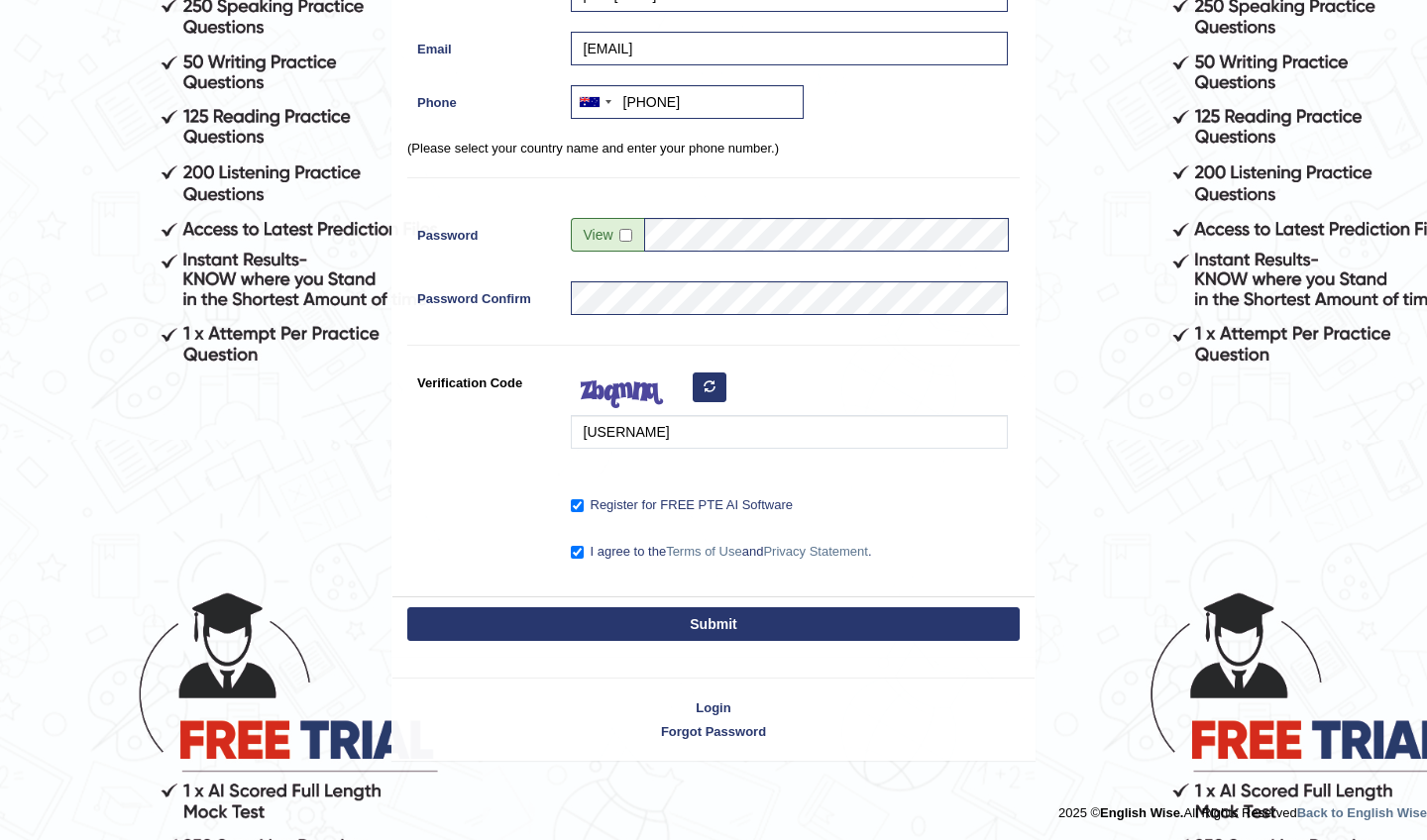 click on "Submit" at bounding box center [714, 624] 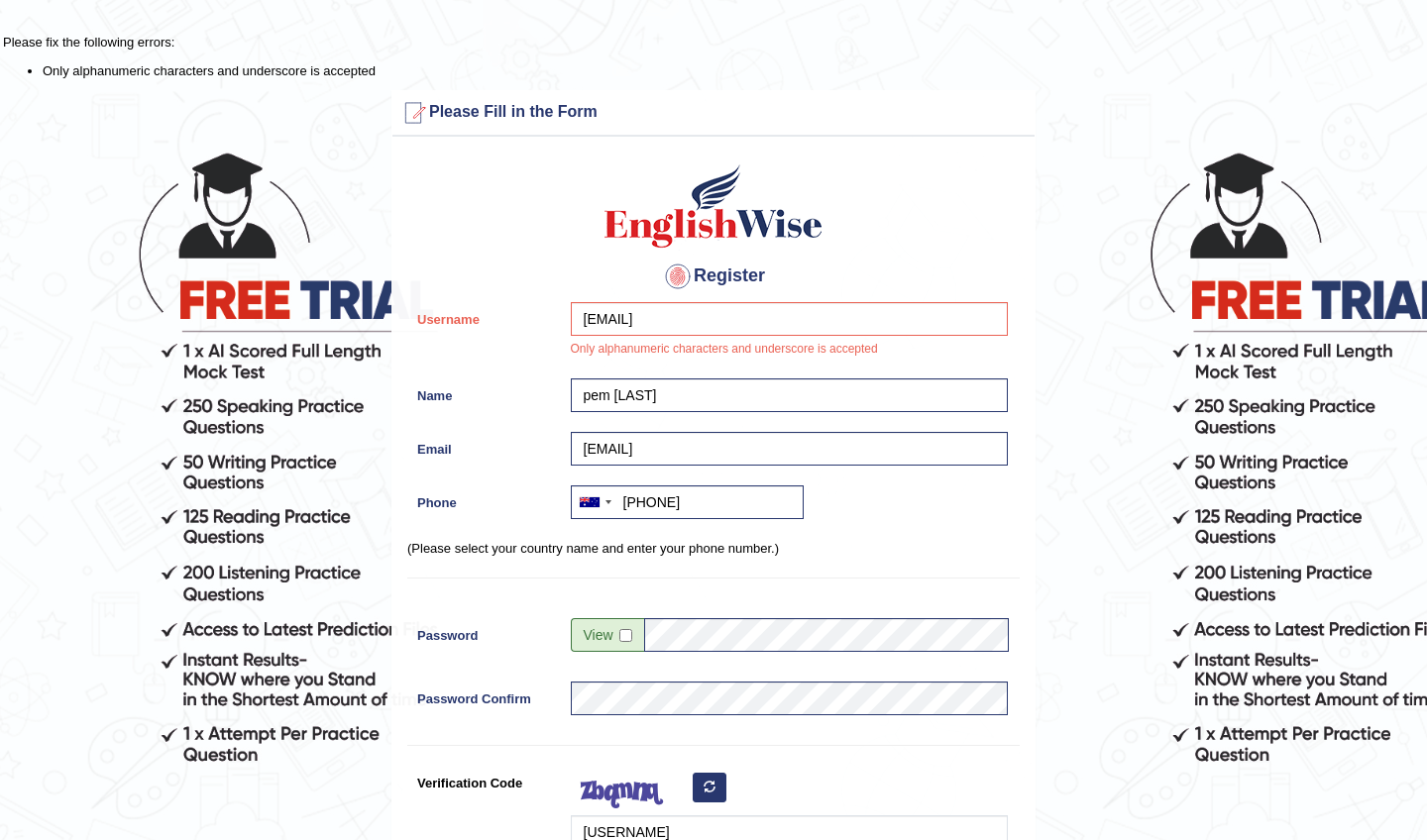 scroll, scrollTop: 0, scrollLeft: 0, axis: both 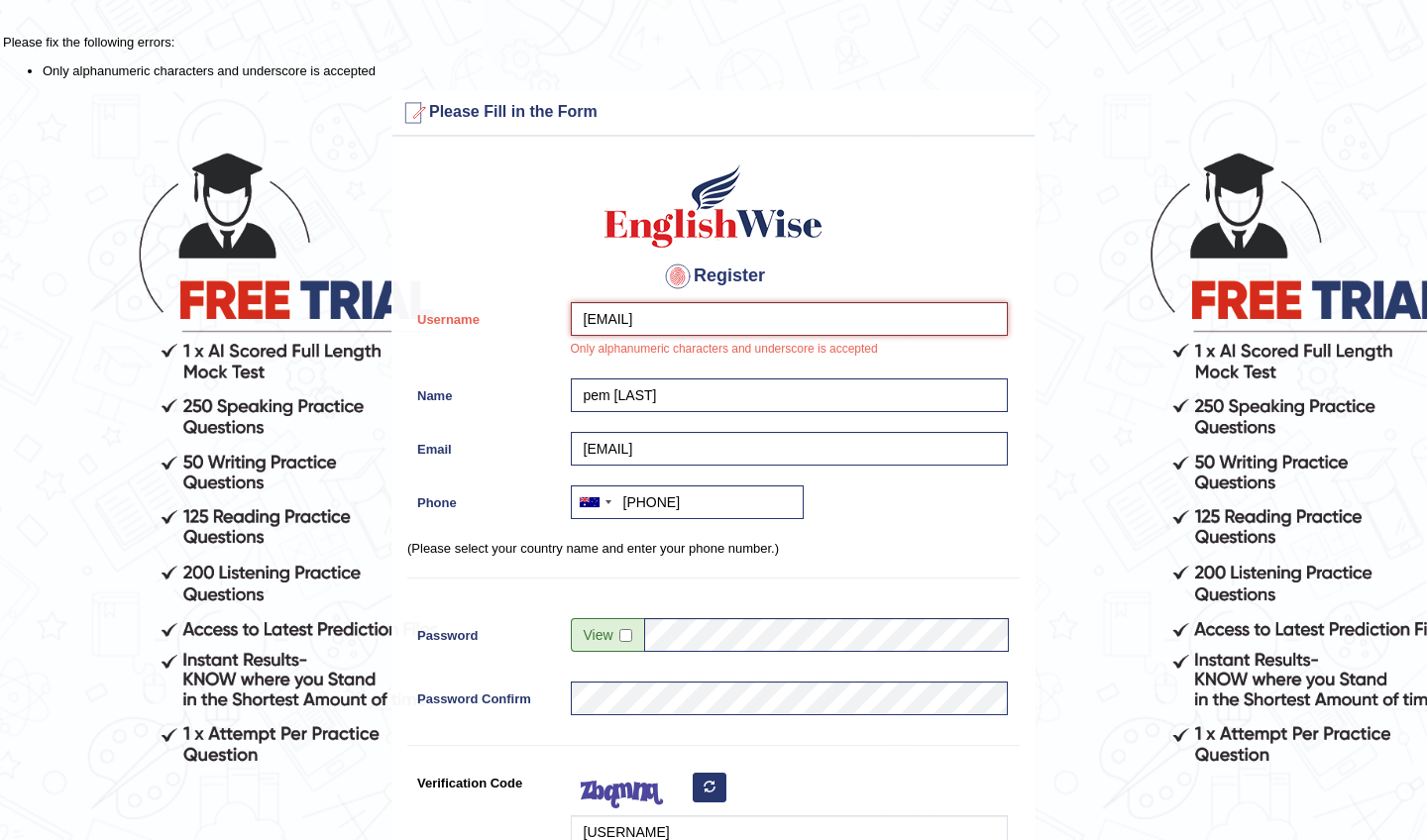 click on "[EMAIL]" at bounding box center (789, 319) 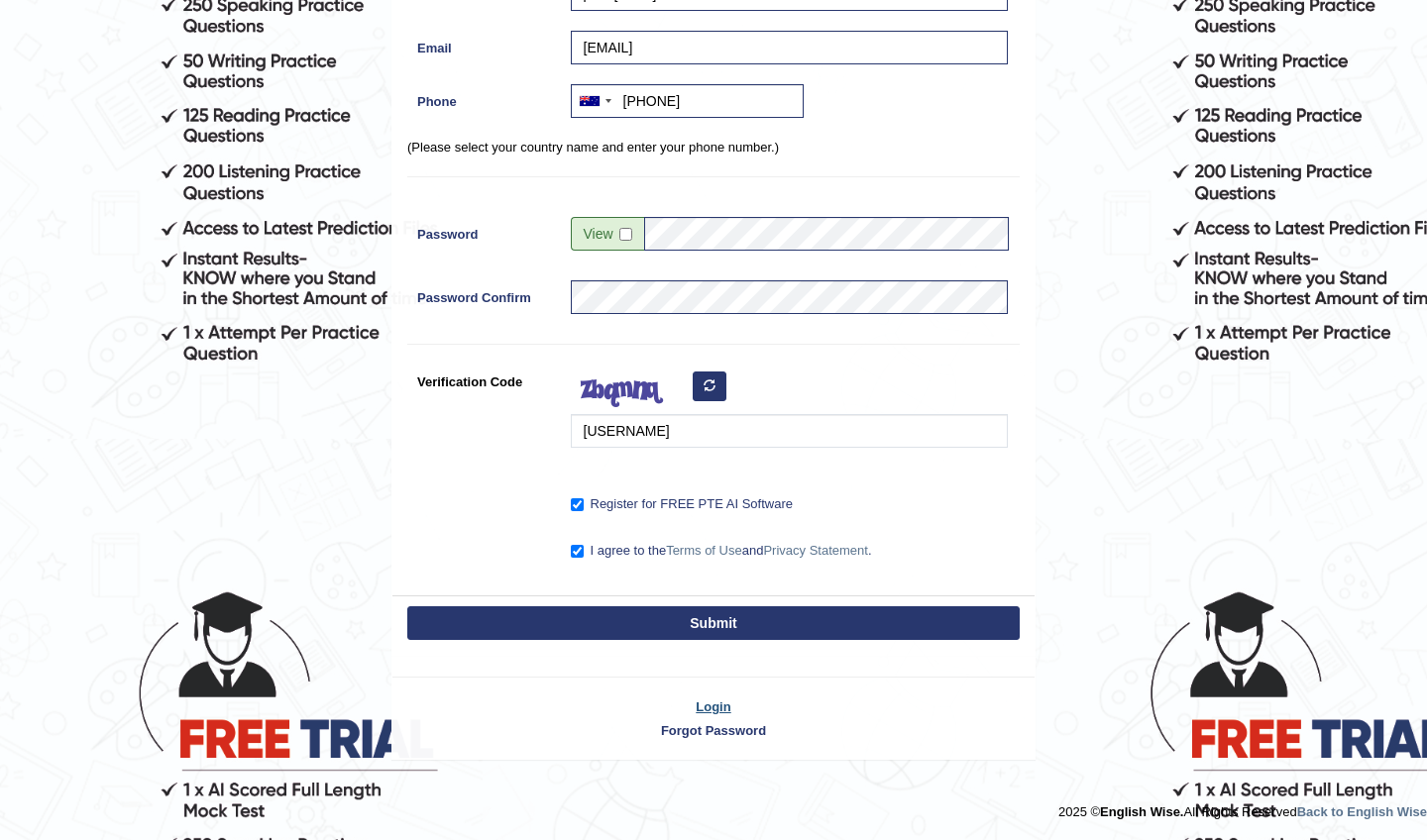 scroll, scrollTop: 400, scrollLeft: 0, axis: vertical 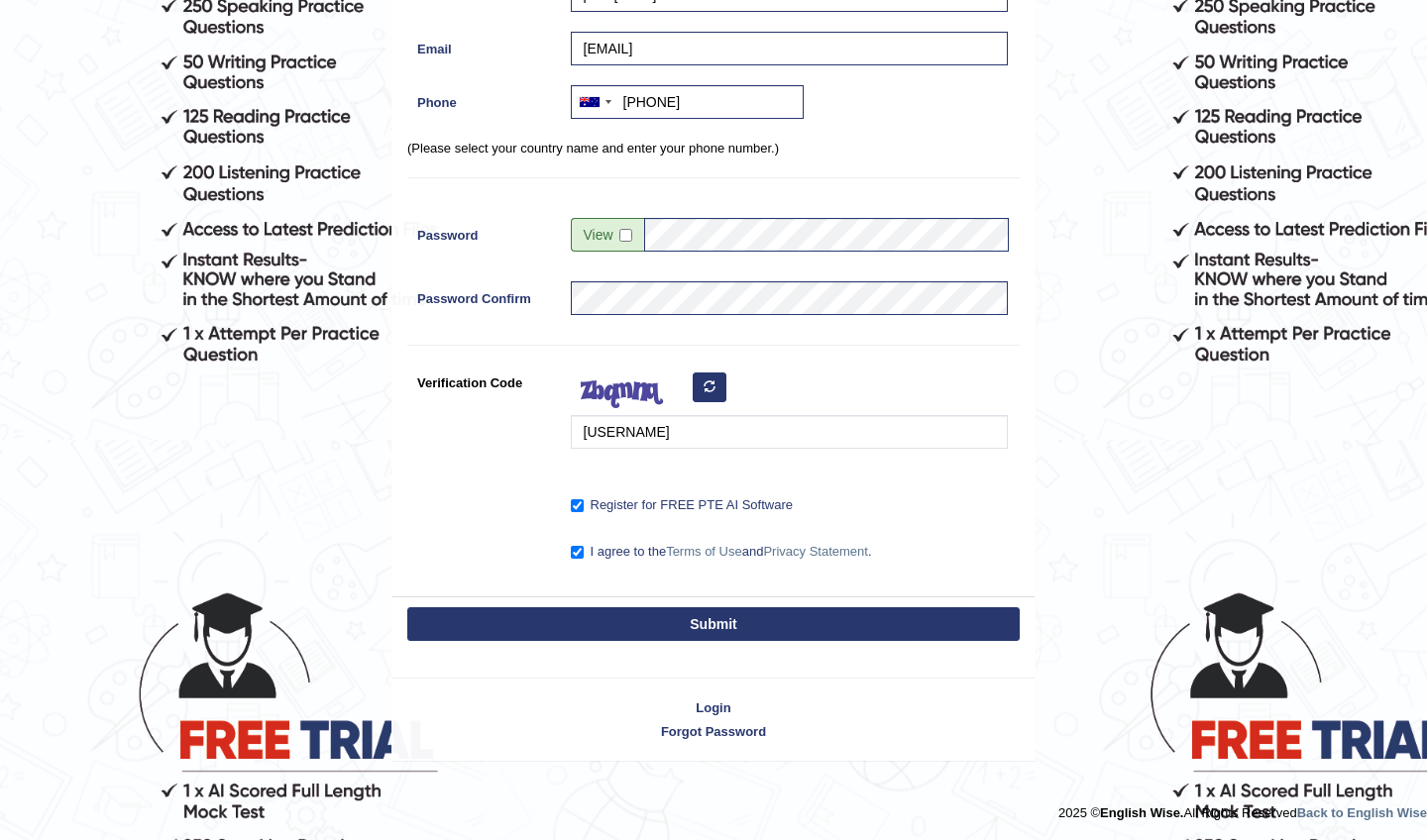click on "Submit" at bounding box center (714, 624) 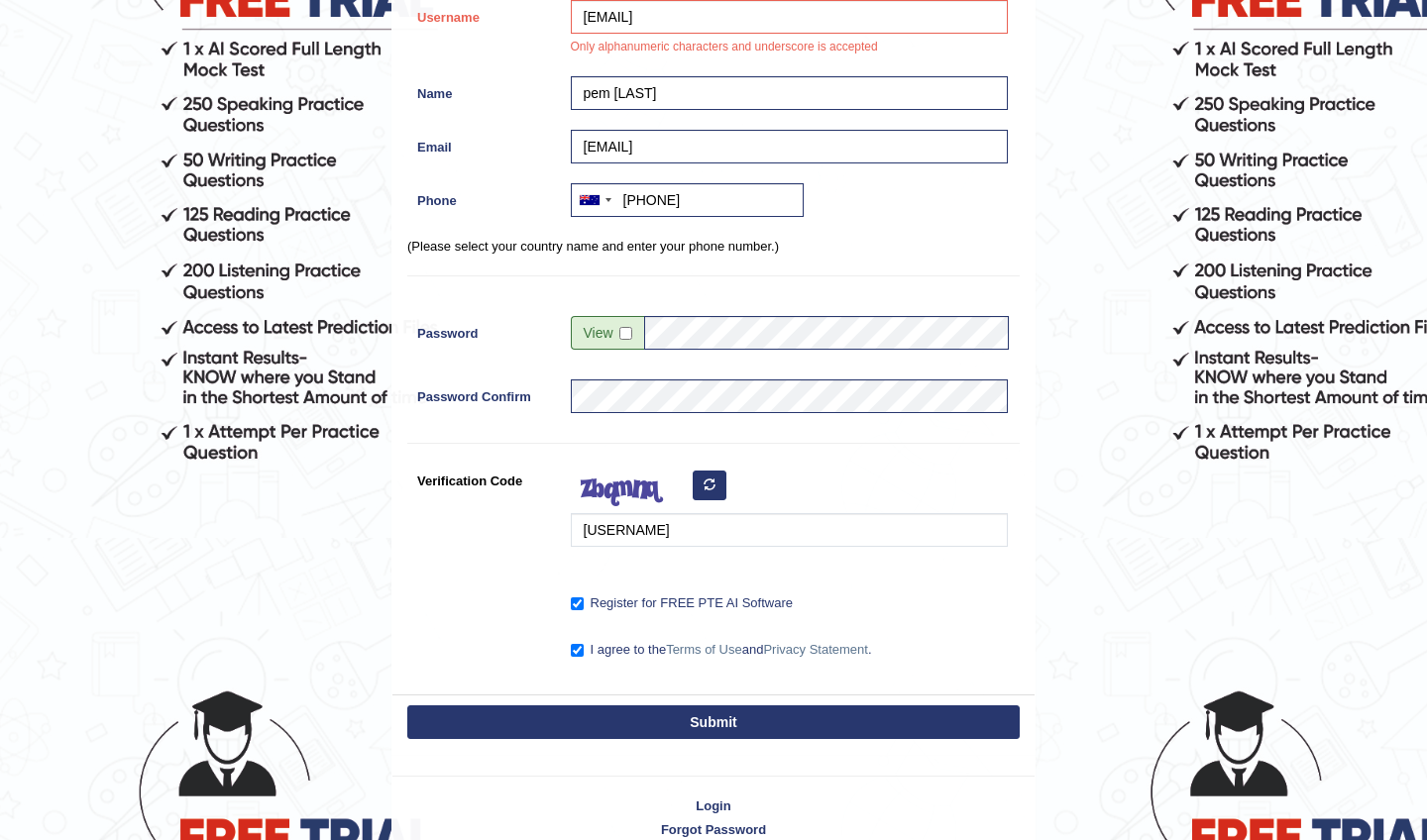 click on "Please Fill in the Form
Register
Username
[EMAIL]
Only alphanumeric characters and underscore is accepted
Name
pem [LAST]
Email
[EMAIL]
Phone
Australia +61 India (भारत) +91 New Zealand +64 United States +1 Canada +1 United Arab Emirates (‫الإمارات العربية المتحدة‬‎) +971 Saudi Arabia (‫المملكة العربية السعودية‬‎) +966 Bahrain (‫البحرين‬‎) +973 Afghanistan (‫افغانستان‬‎) +93 Albania (Shqipëri) +355 Algeria (‫الجزائر‬‎) +213 American Samoa +1 Andorra +376 Angola +244 Anguilla +1 Antigua and Barbuda +1 Argentina +54 Armenia (Հայաստան) +374 Aruba +297 Australia +61 Austria (Österreich) +43 Azerbaijan (Azərbaycan) +994 Bahamas +1 Bahrain (‫البحرين‬‎) +973 Bangladesh (বাংলাদেশ) +880 Barbados +1 Belarus (Беларусь) +375 Belgium (België) +32 Belize +501 Benin (Bénin) +229 Bermuda +1 +975 +591" at bounding box center [714, 271] 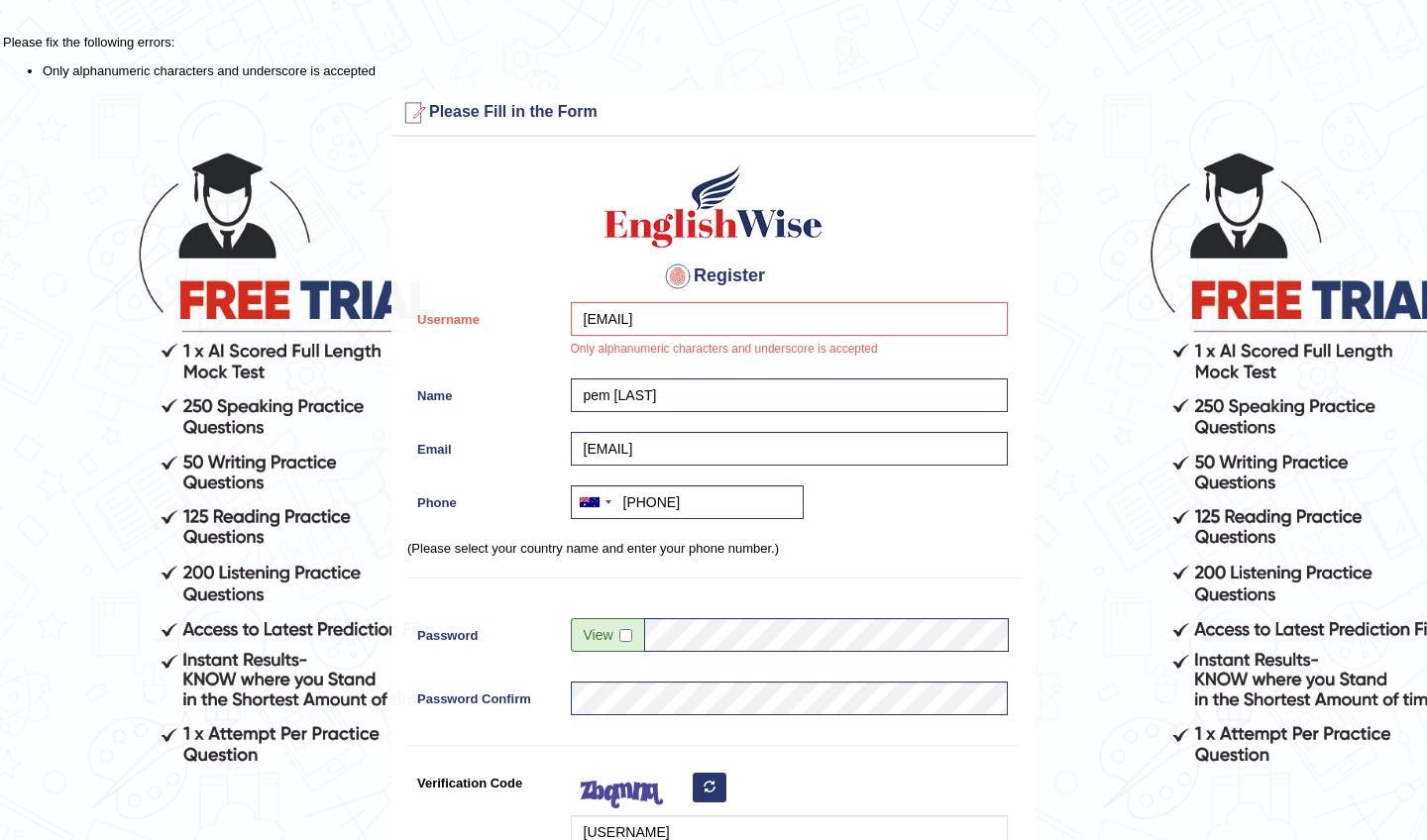scroll, scrollTop: 0, scrollLeft: 0, axis: both 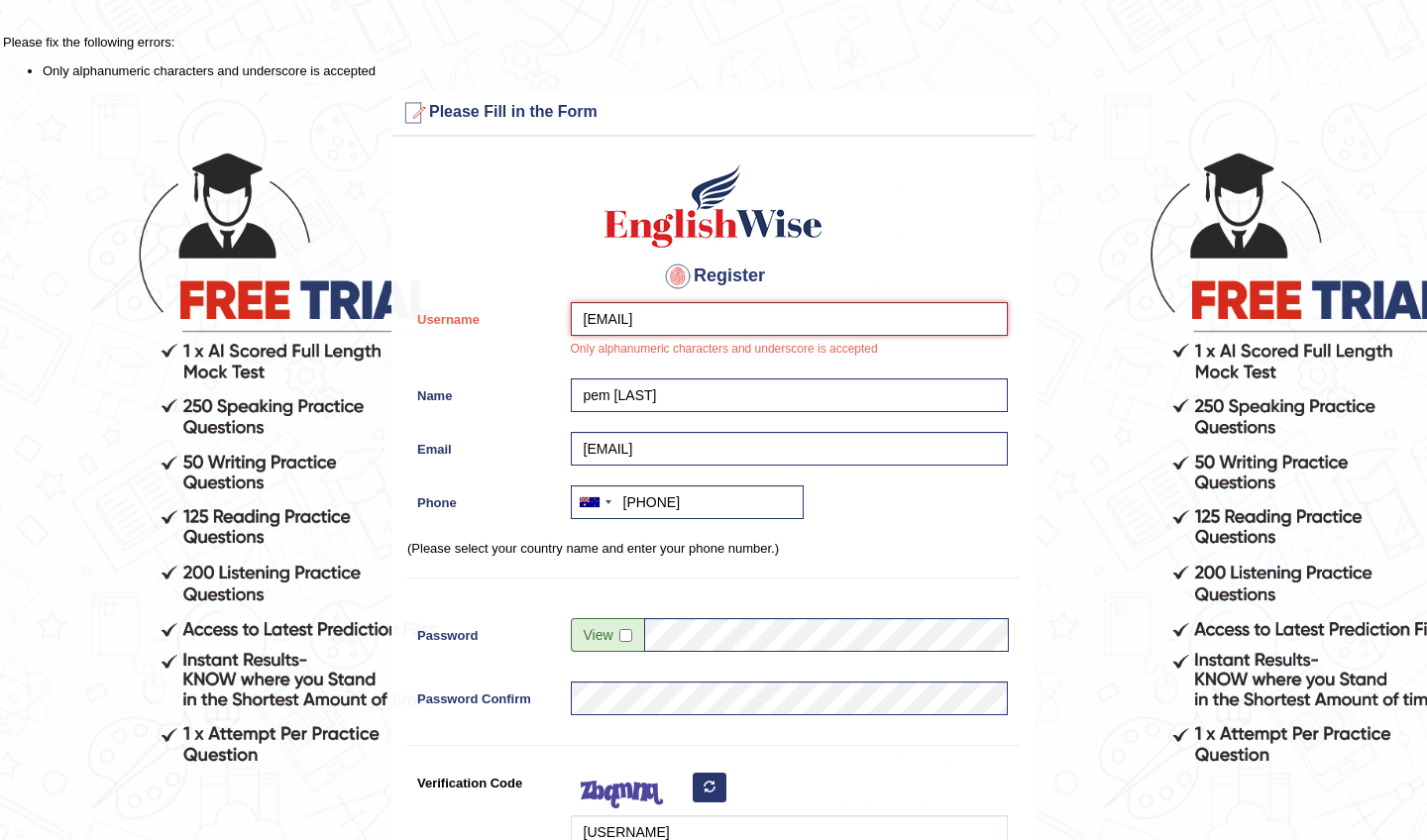 click on "[EMAIL]" at bounding box center [789, 319] 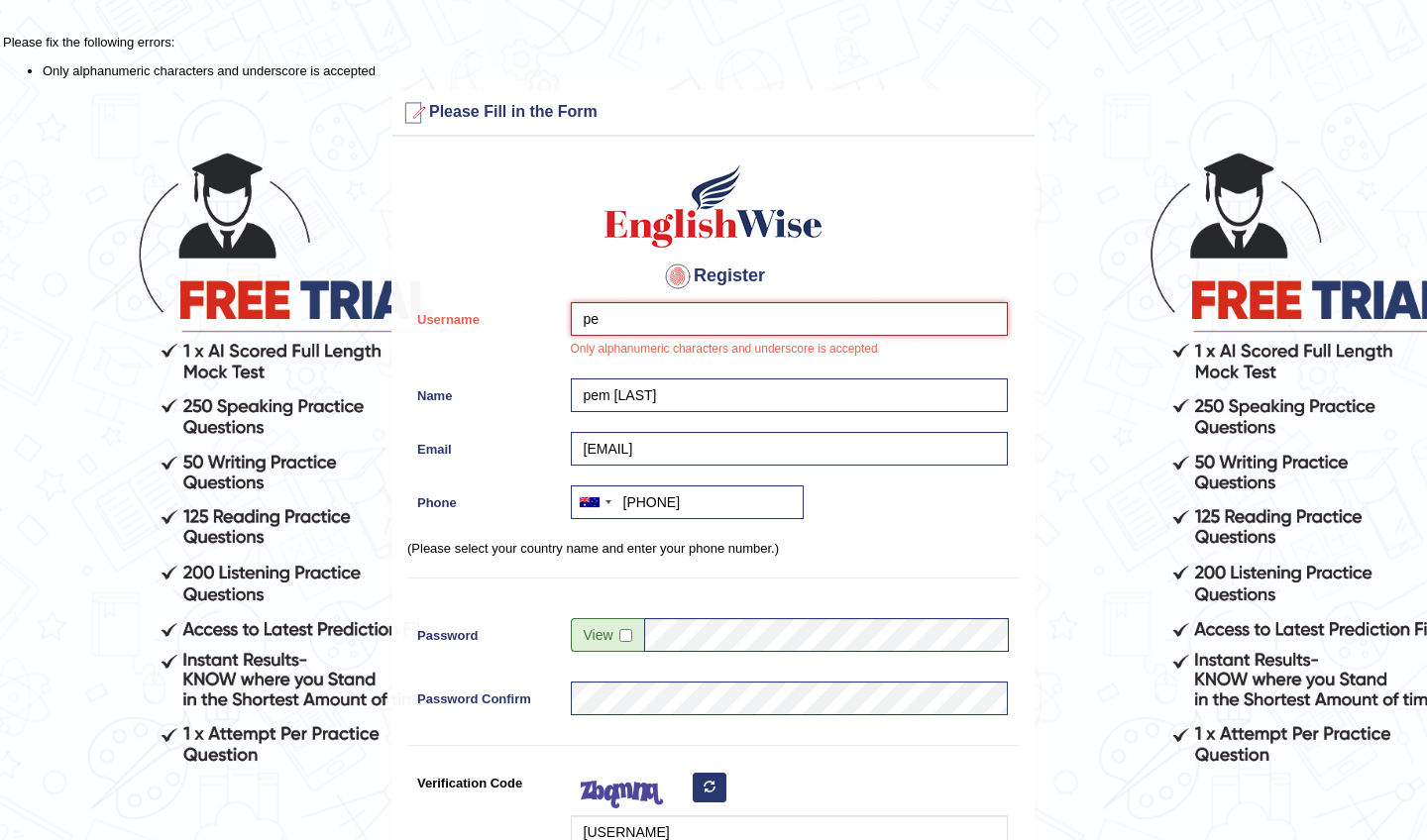type on "p" 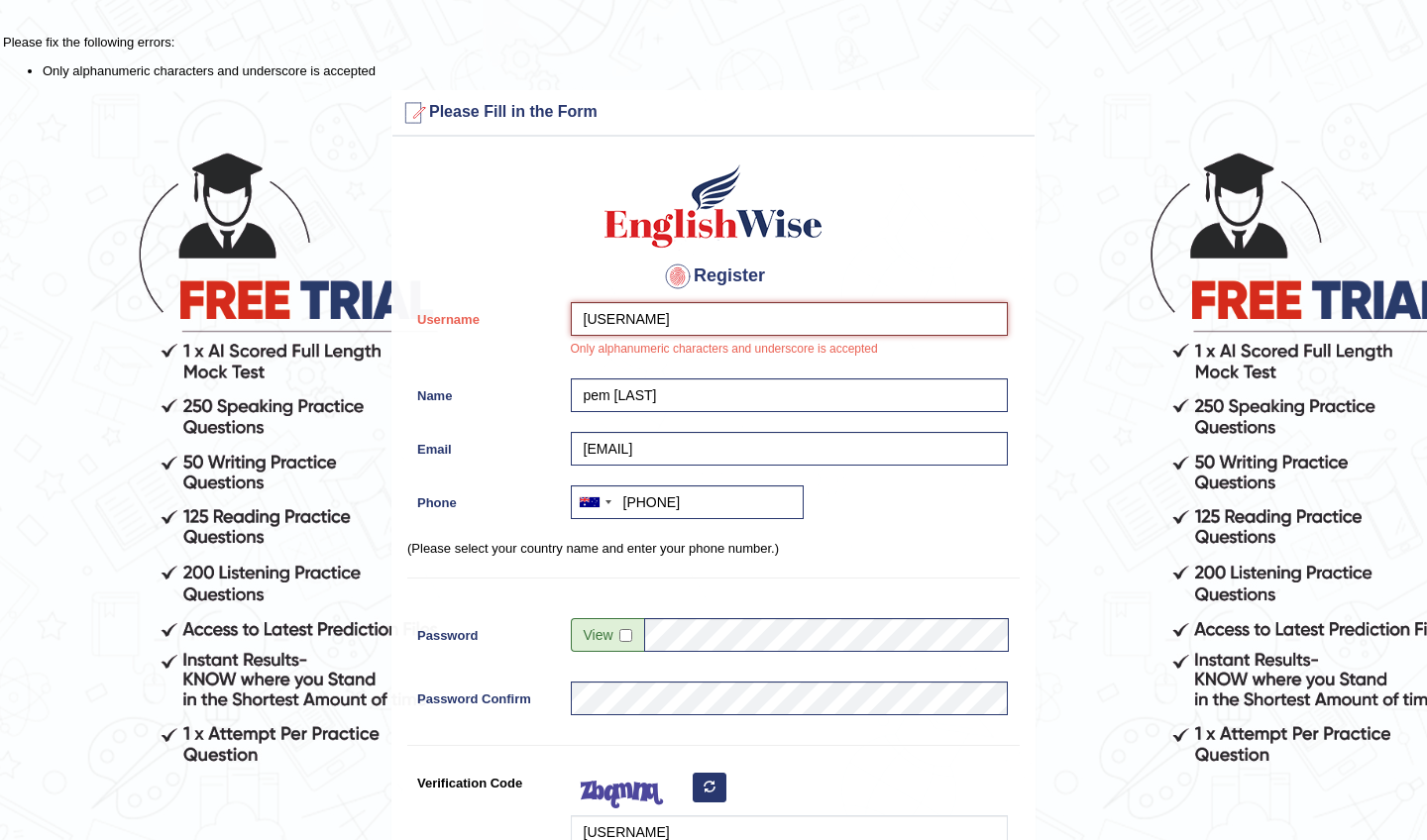 type on "[USERNAME]" 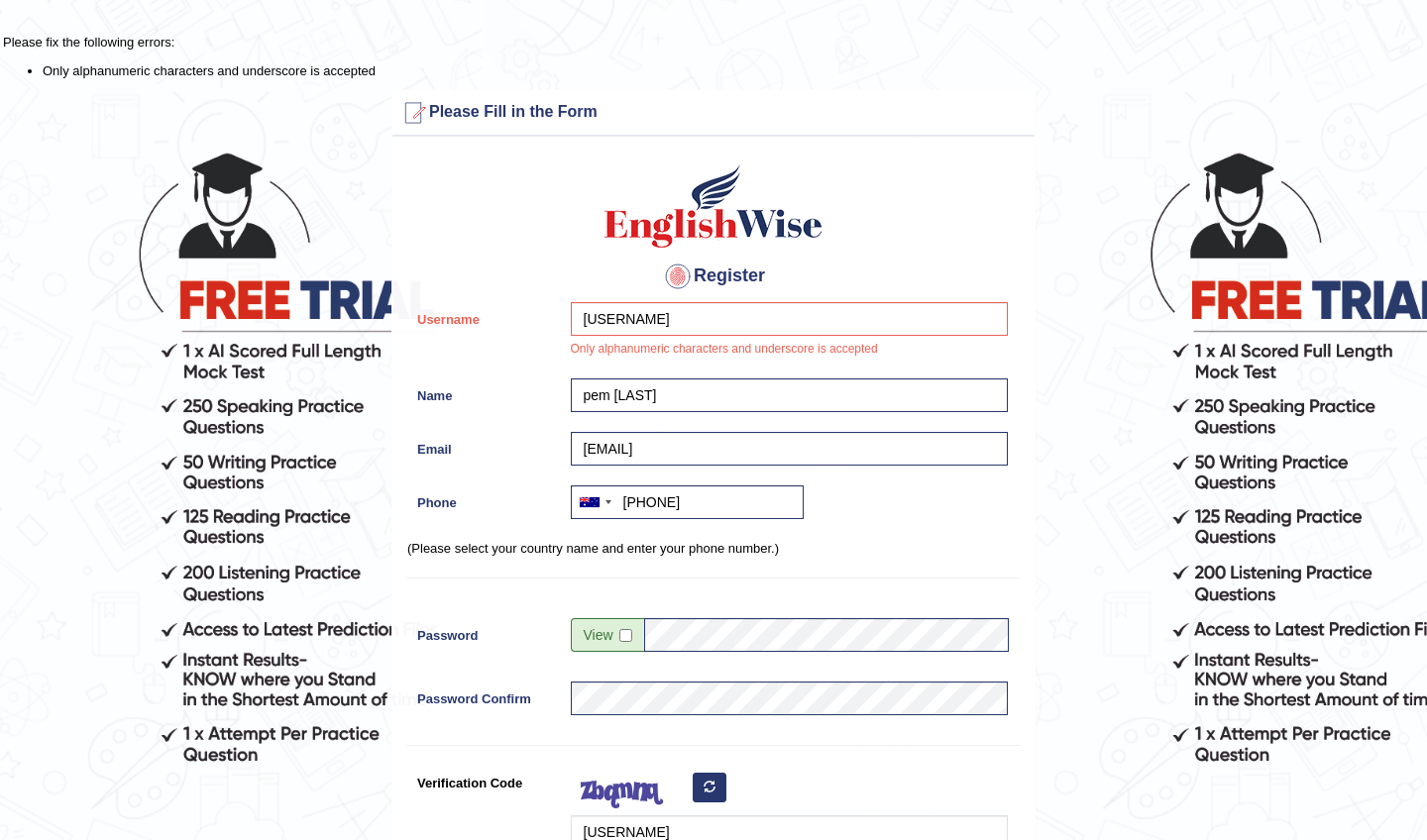 click on "Register
Username
[USERNAME]
Only alphanumeric characters and underscore is accepted
Name
pem [LAST]
Email
[EMAIL]
Phone
Australia +61 India (भारत) +91 New Zealand +64 United States +1 Canada +1 United Arab Emirates (‫الإمارات العربية المتحدة‬‎) +971 Saudi Arabia (‫المملكة العربية السعودية‬‎) +966 Bahrain (‫البحرين‬‎) +973 Afghanistan (‫افغانستان‬‎) +93 Albania (Shqipëri) +355 Algeria (‫الجزائر‬‎) +213 American Samoa +1 Andorra +376 Angola +244 Anguilla +1 Antigua and Barbuda +1 Argentina +54 Armenia (Հայաստան) +374 Aruba +297 Australia +61 Austria (Österreich) +43 Azerbaijan (Azərbaycan) +994 Bahamas +1 Bahrain (‫البحرين‬‎) +973 Bangladesh (বাংলাদেশ) +880 Barbados +1 Belarus (Беларусь) +375 Belgium (België) +32 Belize +501 Benin (Bénin) +229 Bermuda +1 Bhutan (འབྲུག) +975 Bolivia +591 +387" at bounding box center [714, 572] 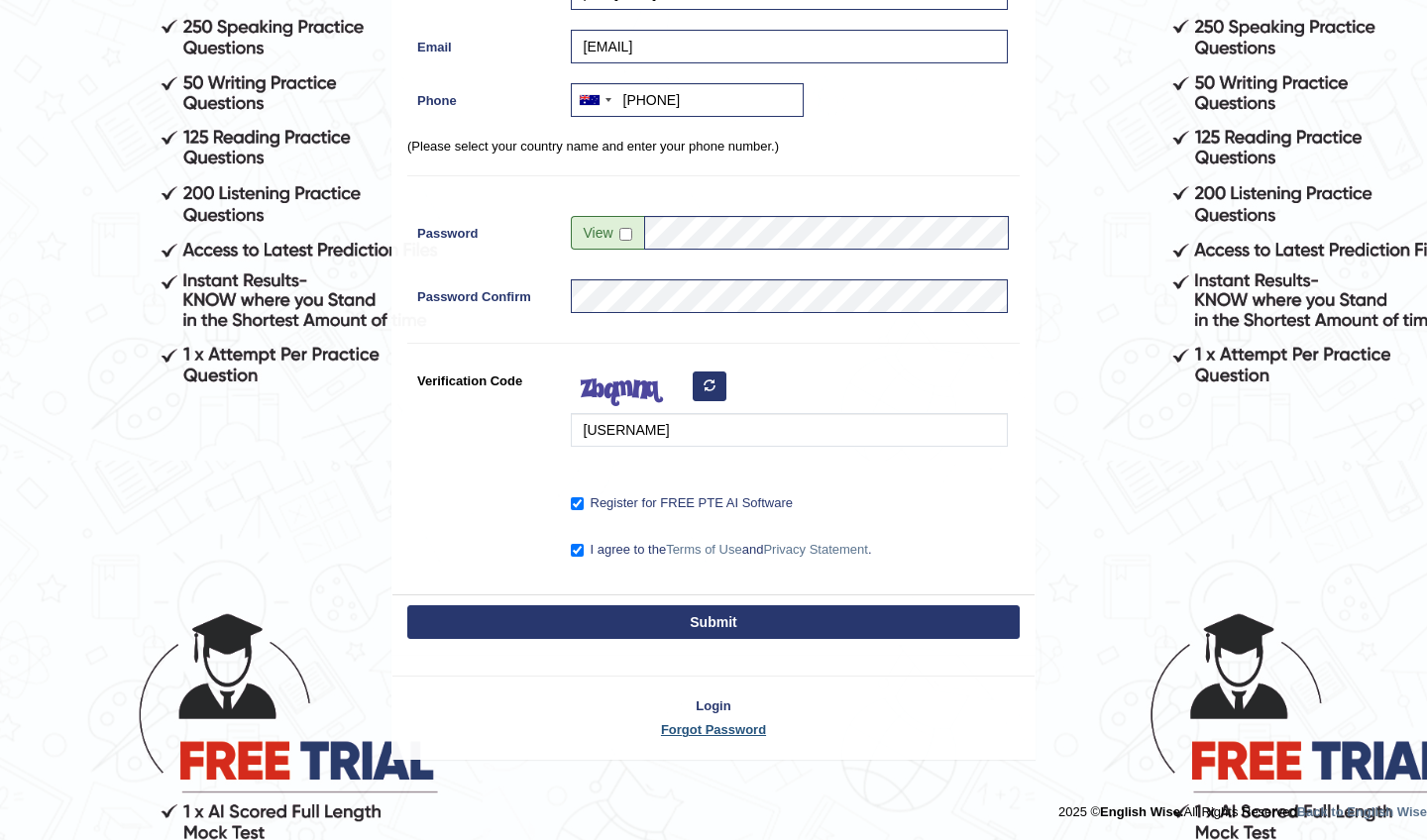 scroll, scrollTop: 378, scrollLeft: 0, axis: vertical 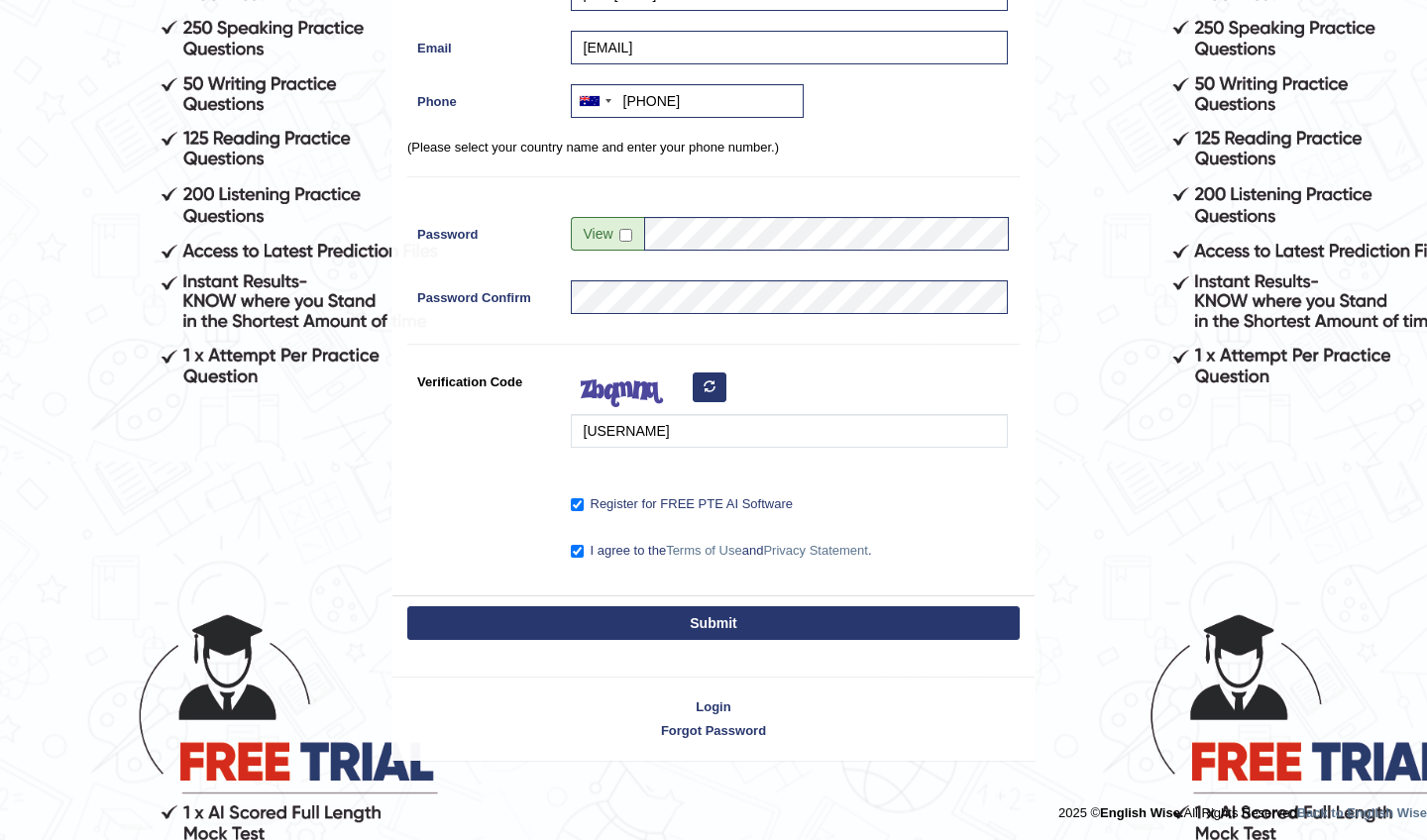 click on "Submit" at bounding box center [714, 623] 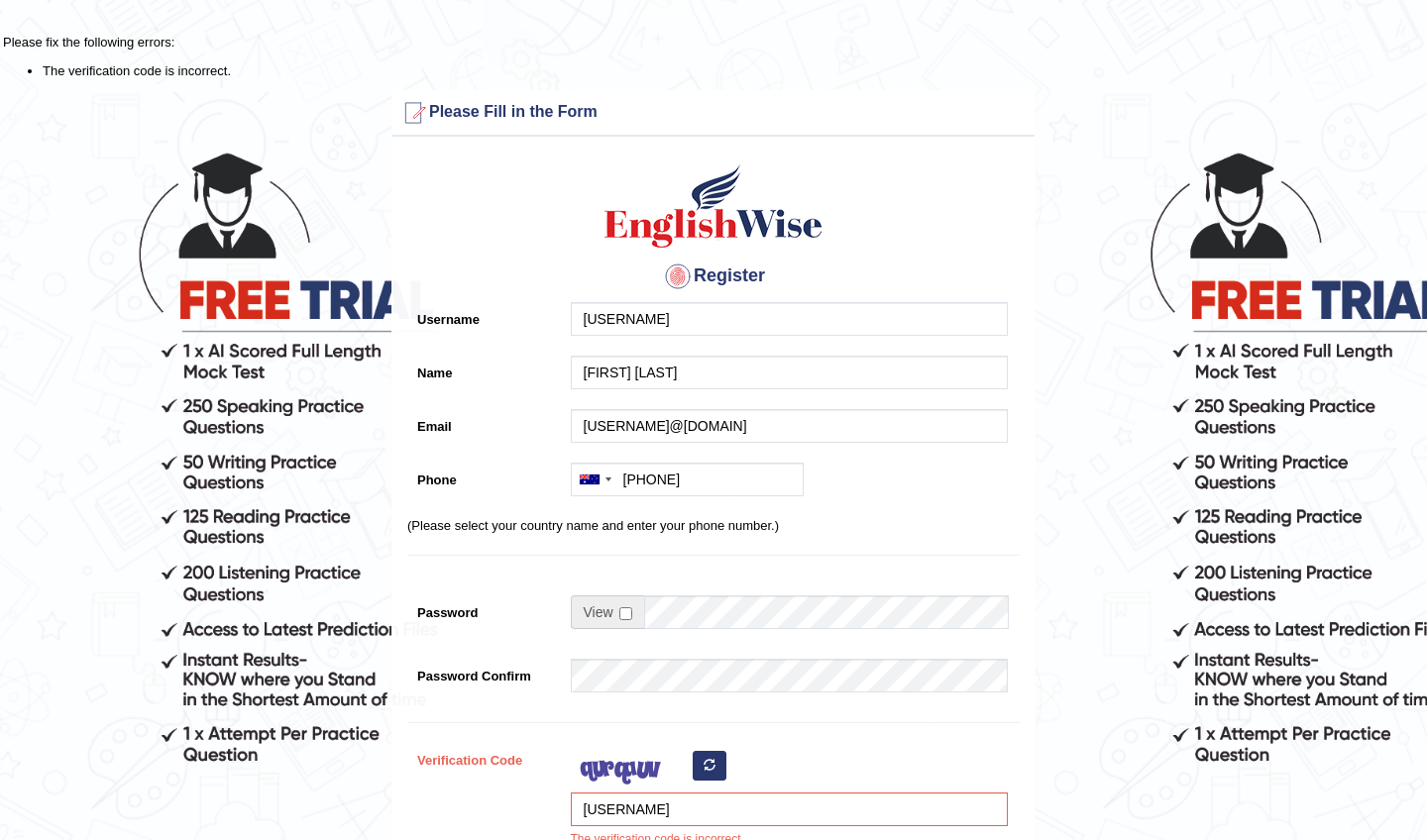 scroll, scrollTop: 0, scrollLeft: 0, axis: both 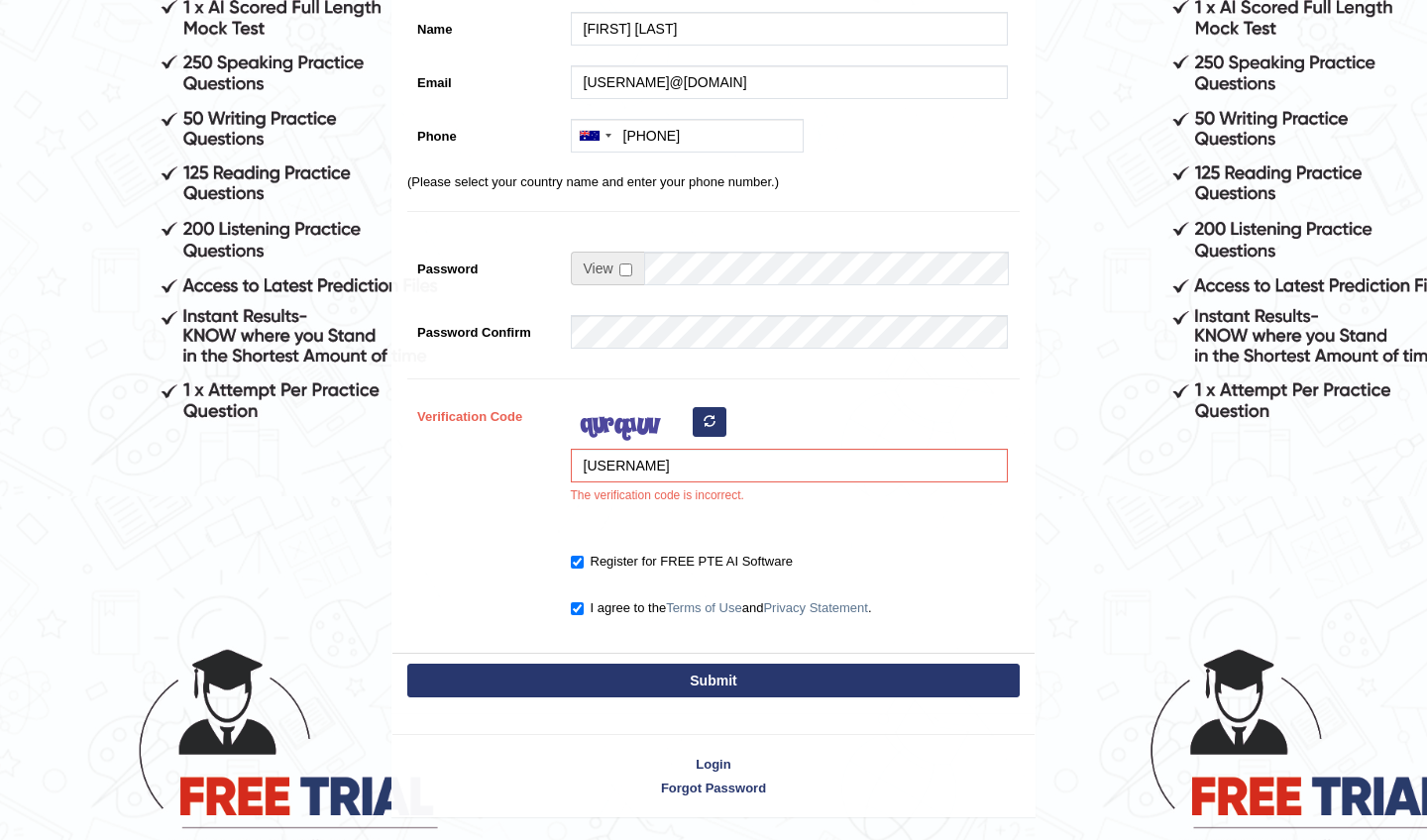 click at bounding box center (710, 421) 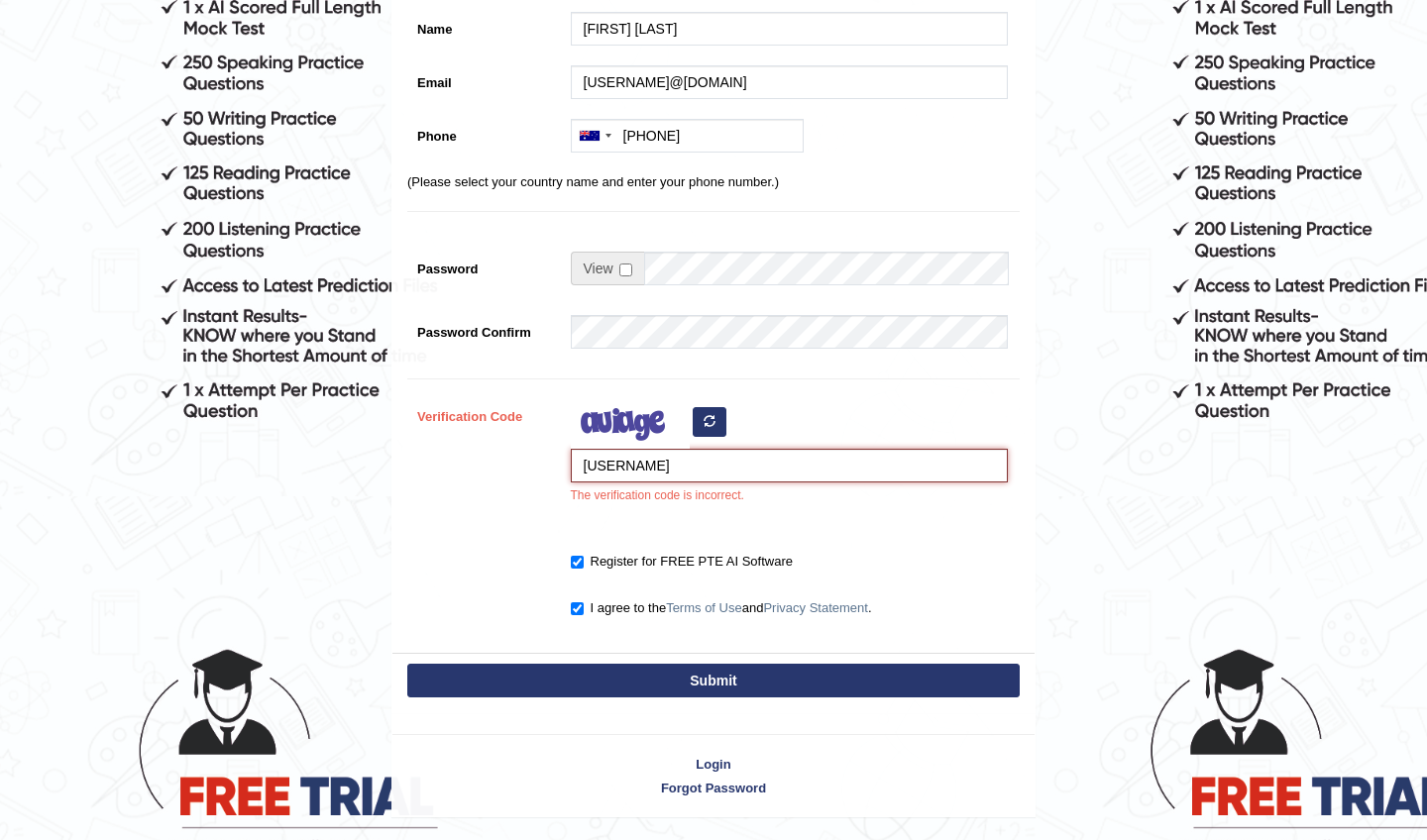 click on "cgagluj" at bounding box center [789, 466] 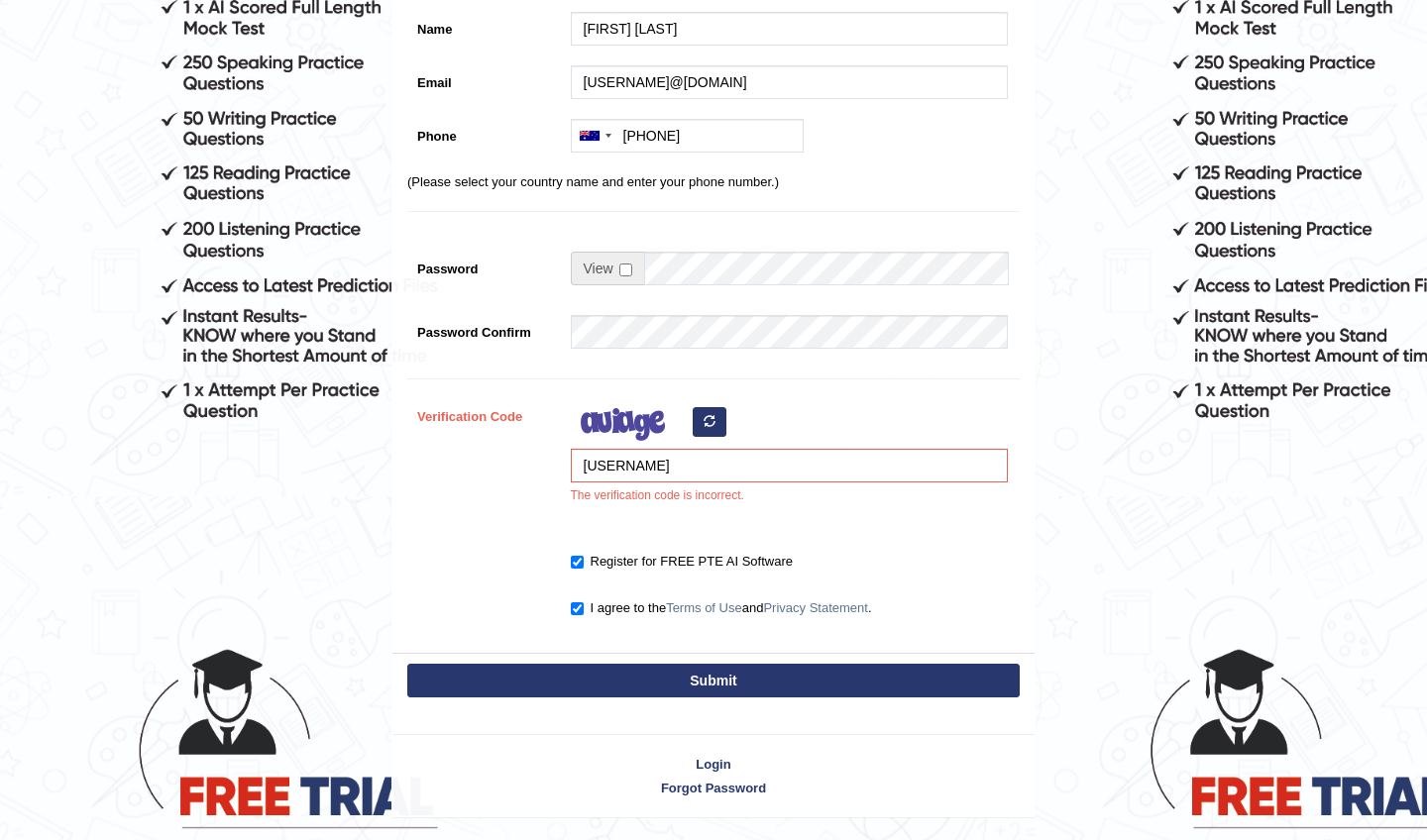 click on "Submit" at bounding box center (714, 681) 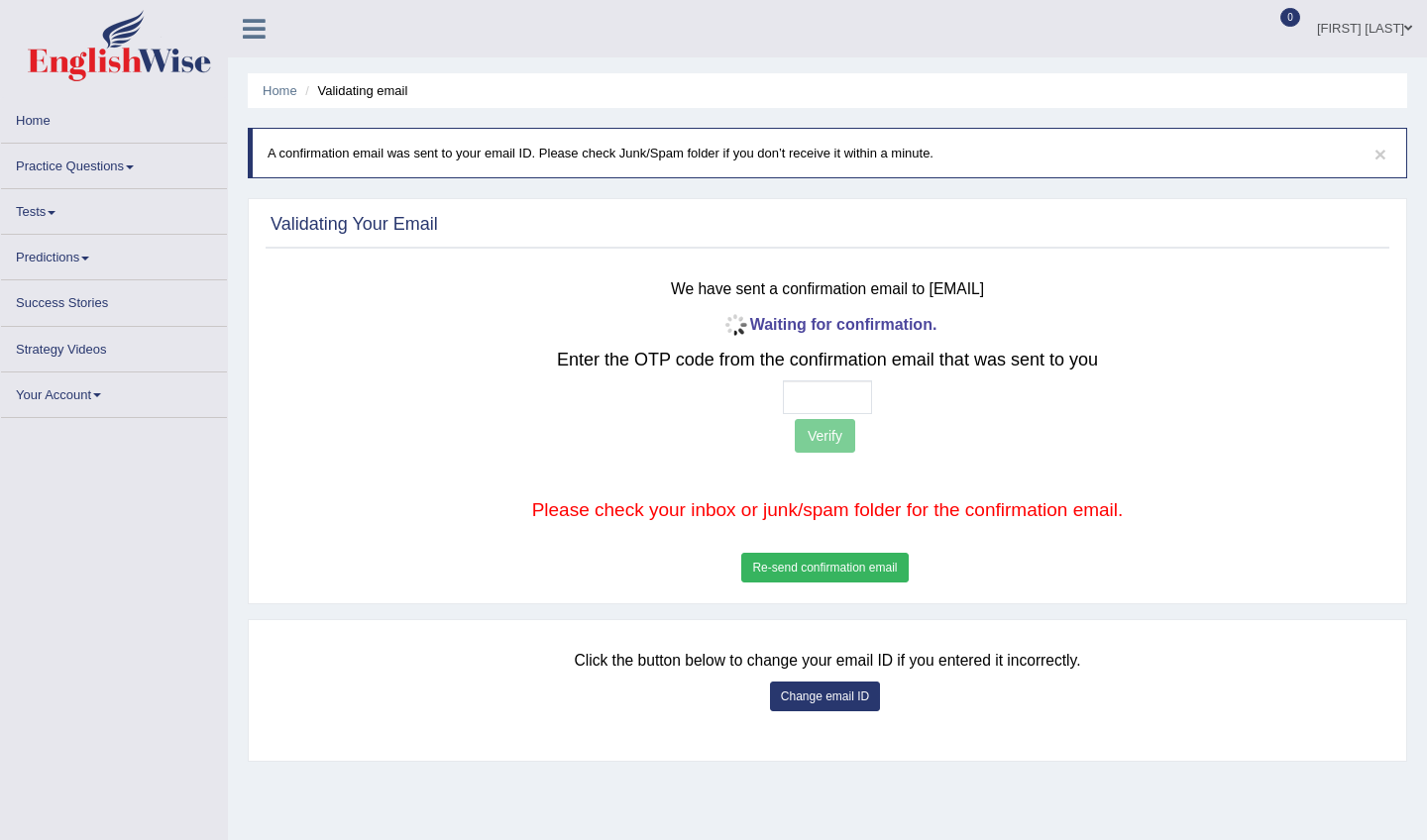 scroll, scrollTop: 0, scrollLeft: 0, axis: both 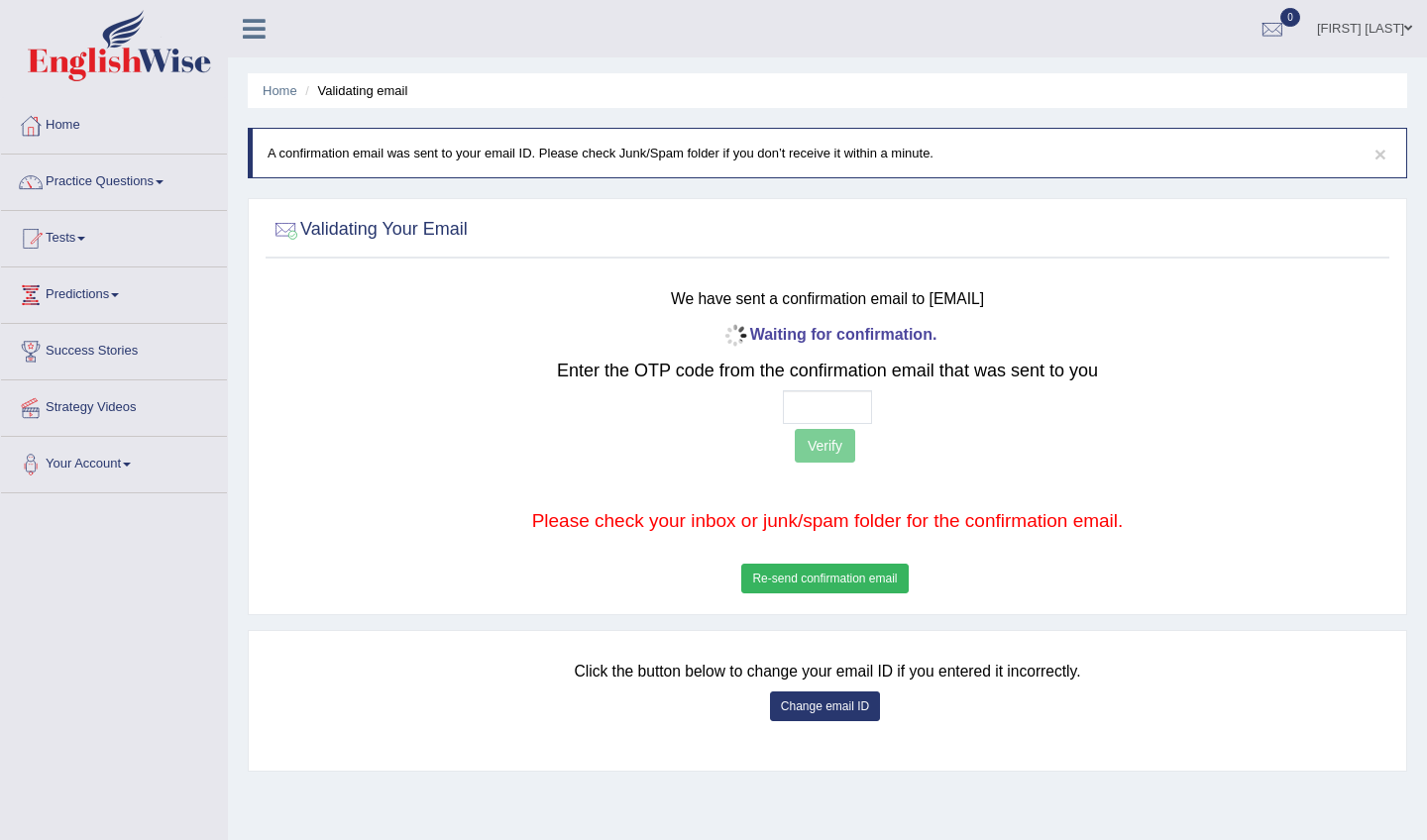 type 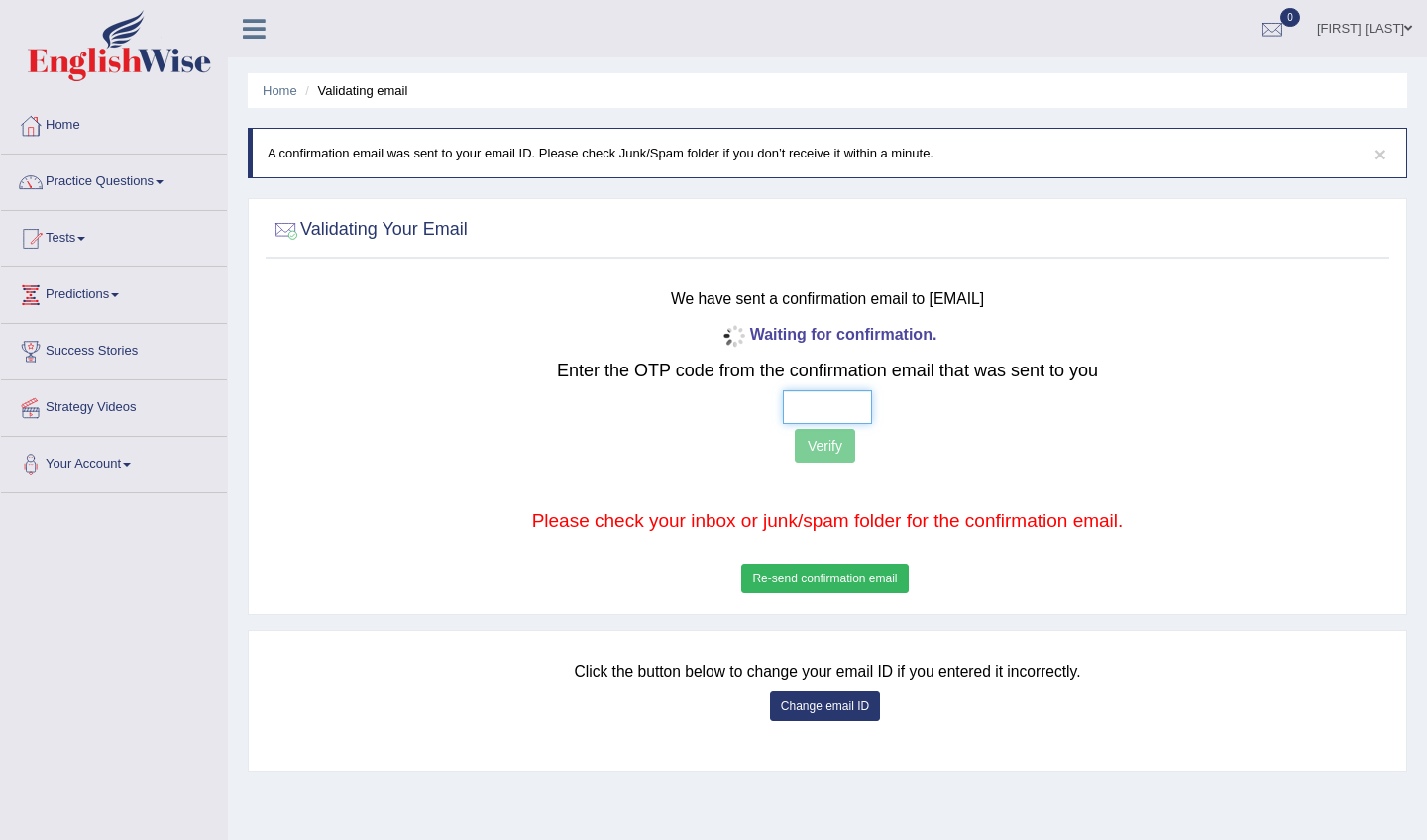 click at bounding box center (827, 407) 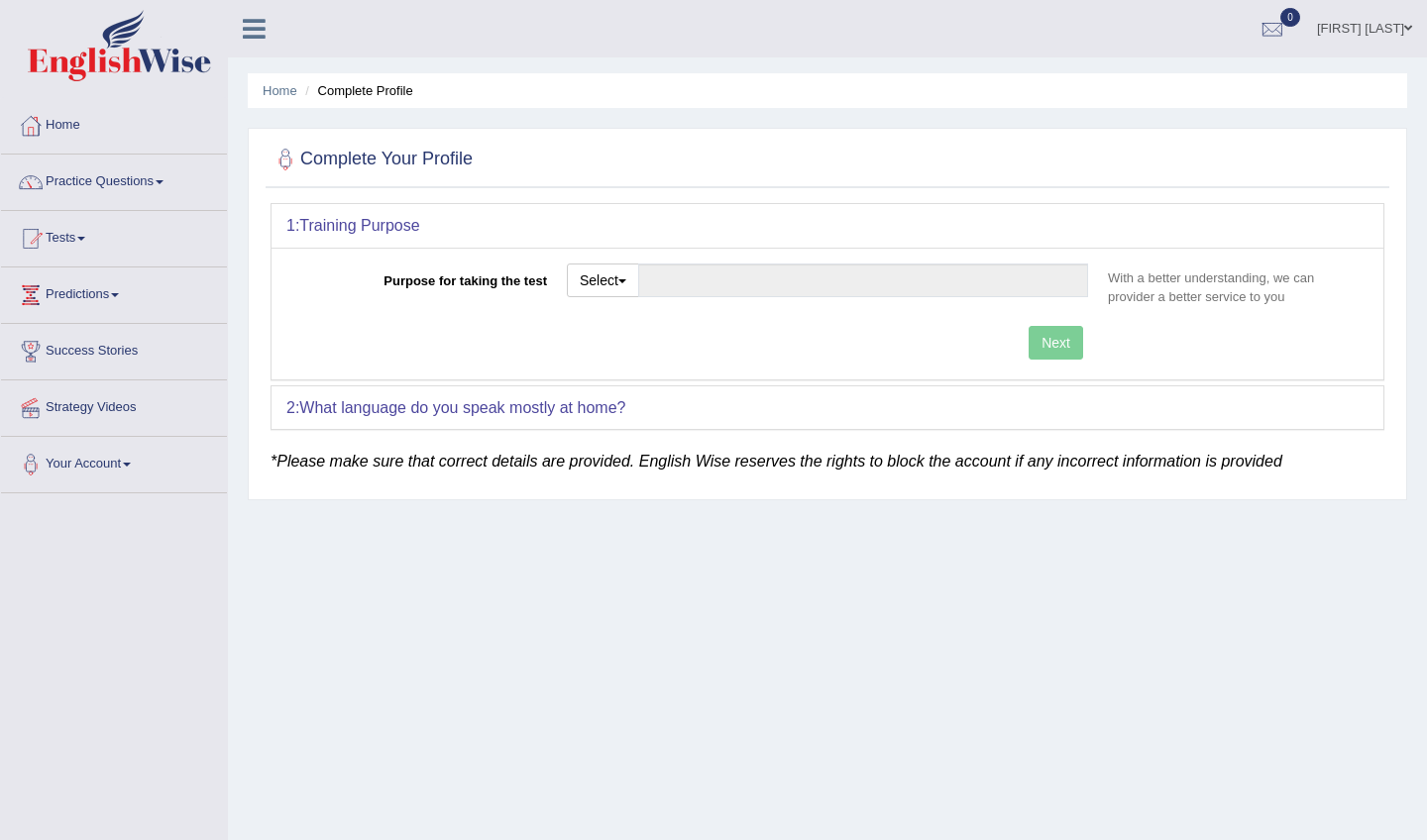 scroll, scrollTop: 0, scrollLeft: 0, axis: both 